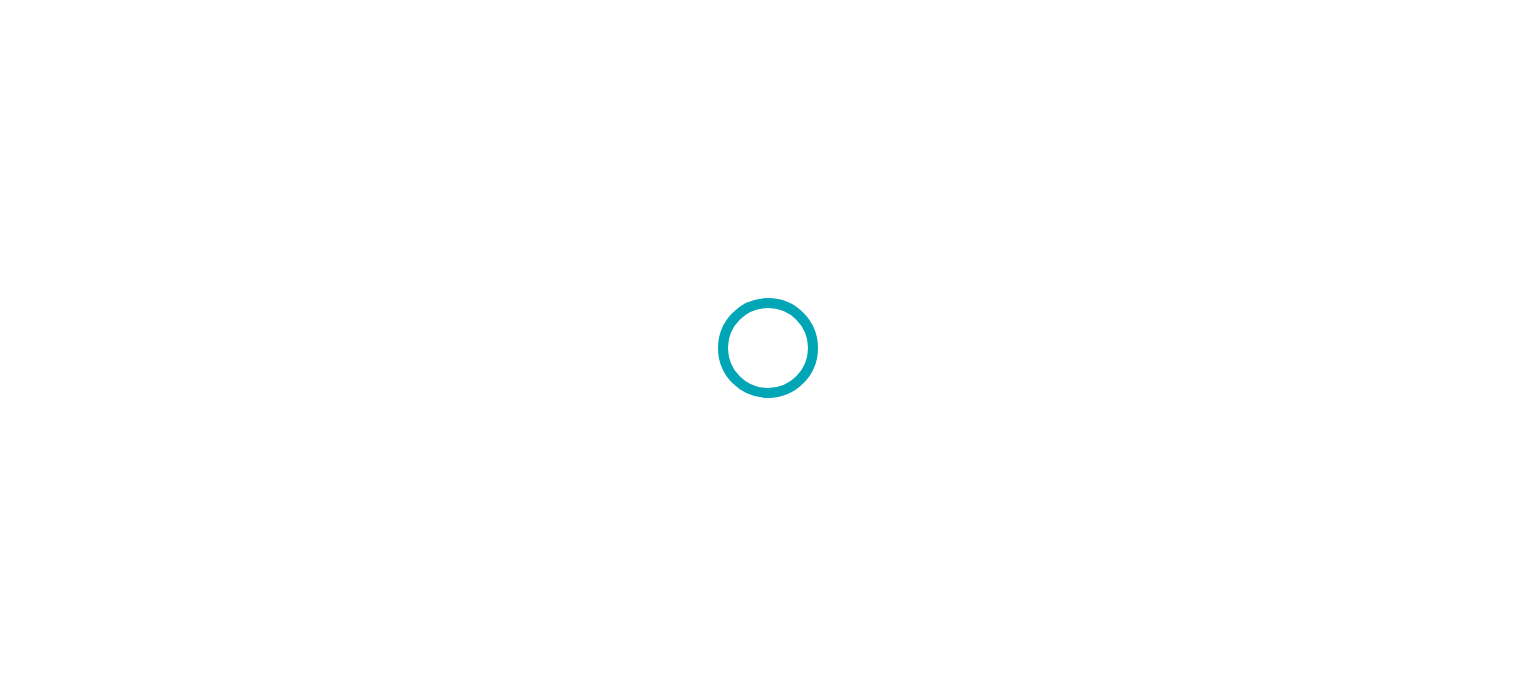 scroll, scrollTop: 0, scrollLeft: 0, axis: both 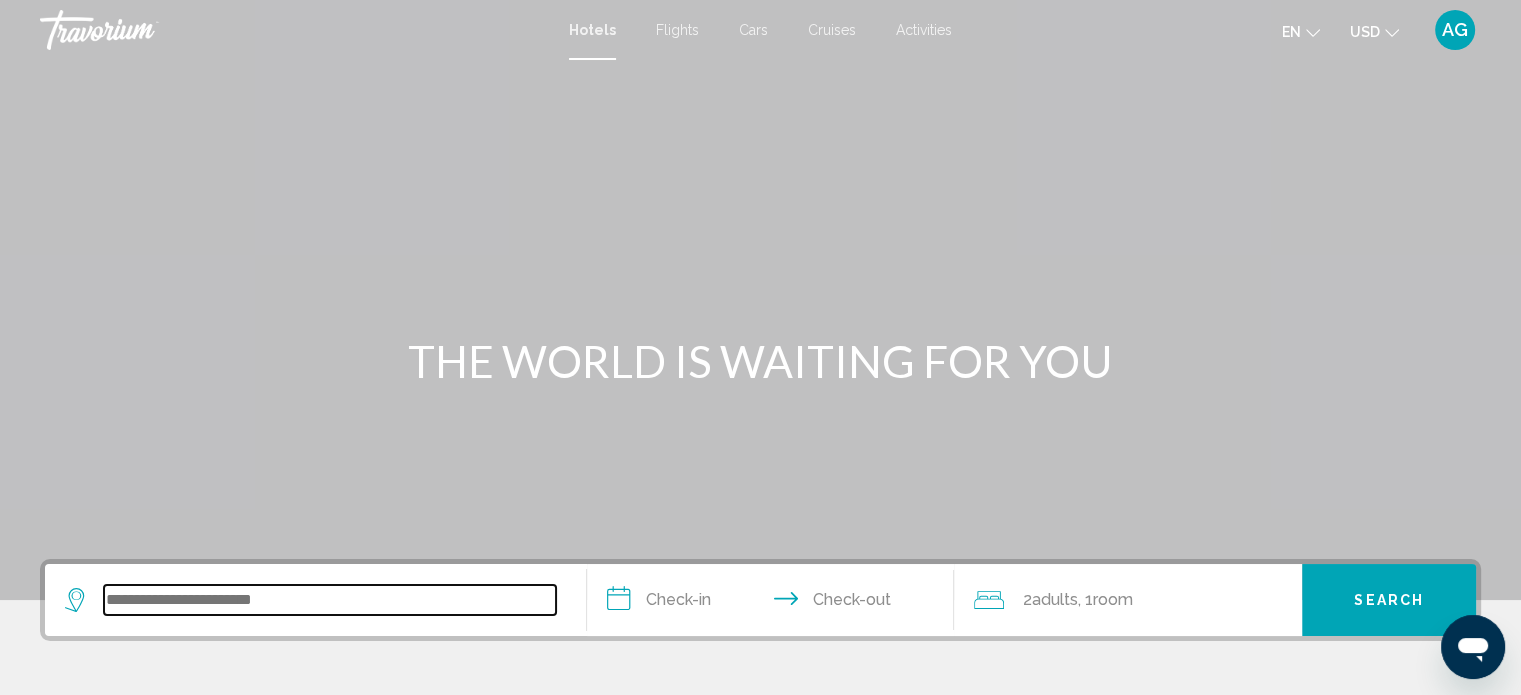 click at bounding box center (330, 600) 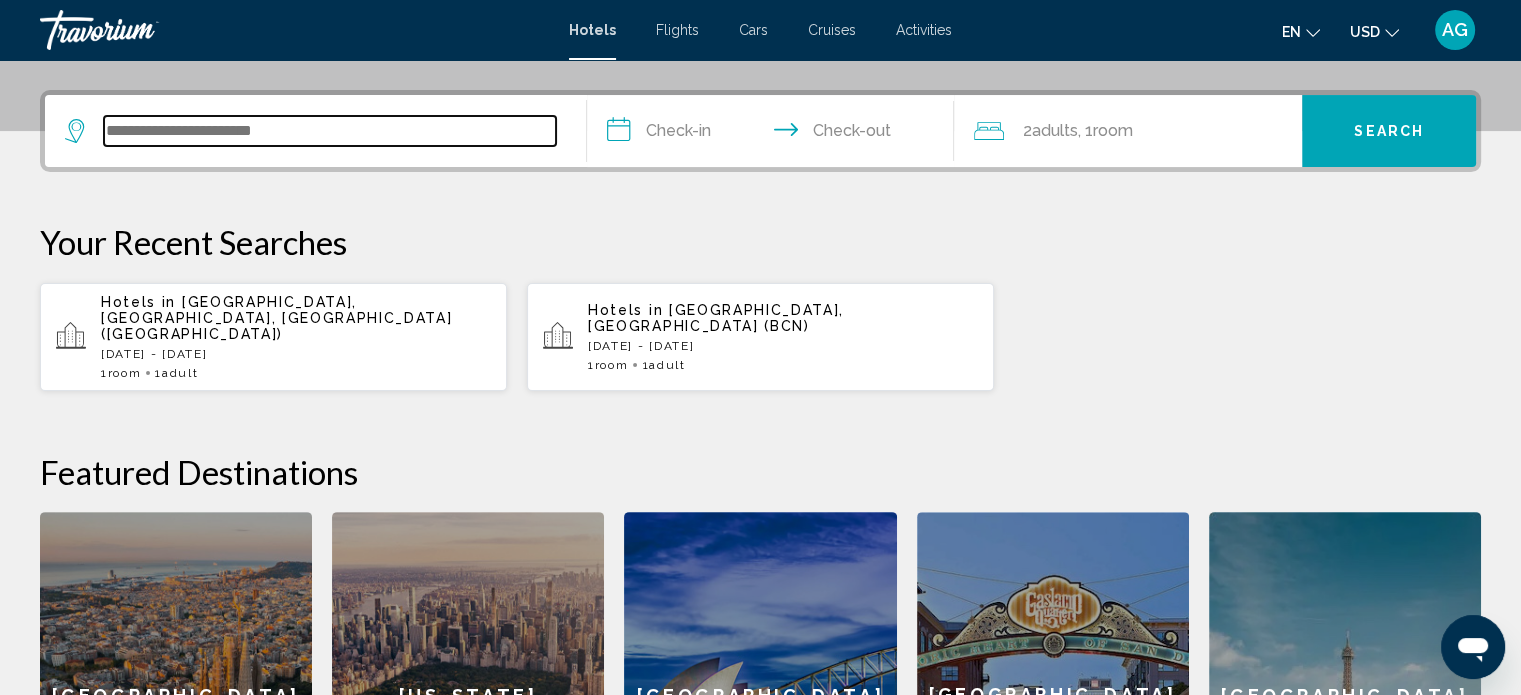 scroll, scrollTop: 493, scrollLeft: 0, axis: vertical 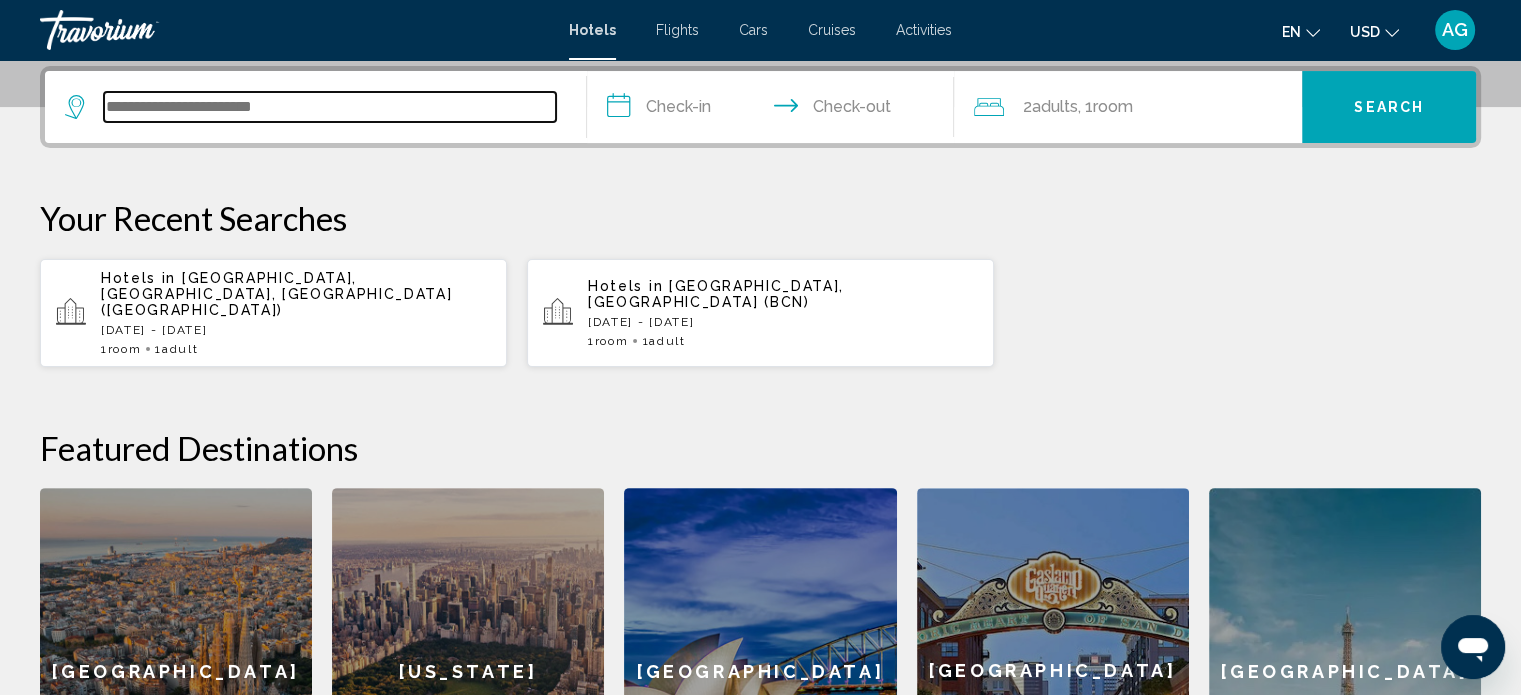 paste on "*" 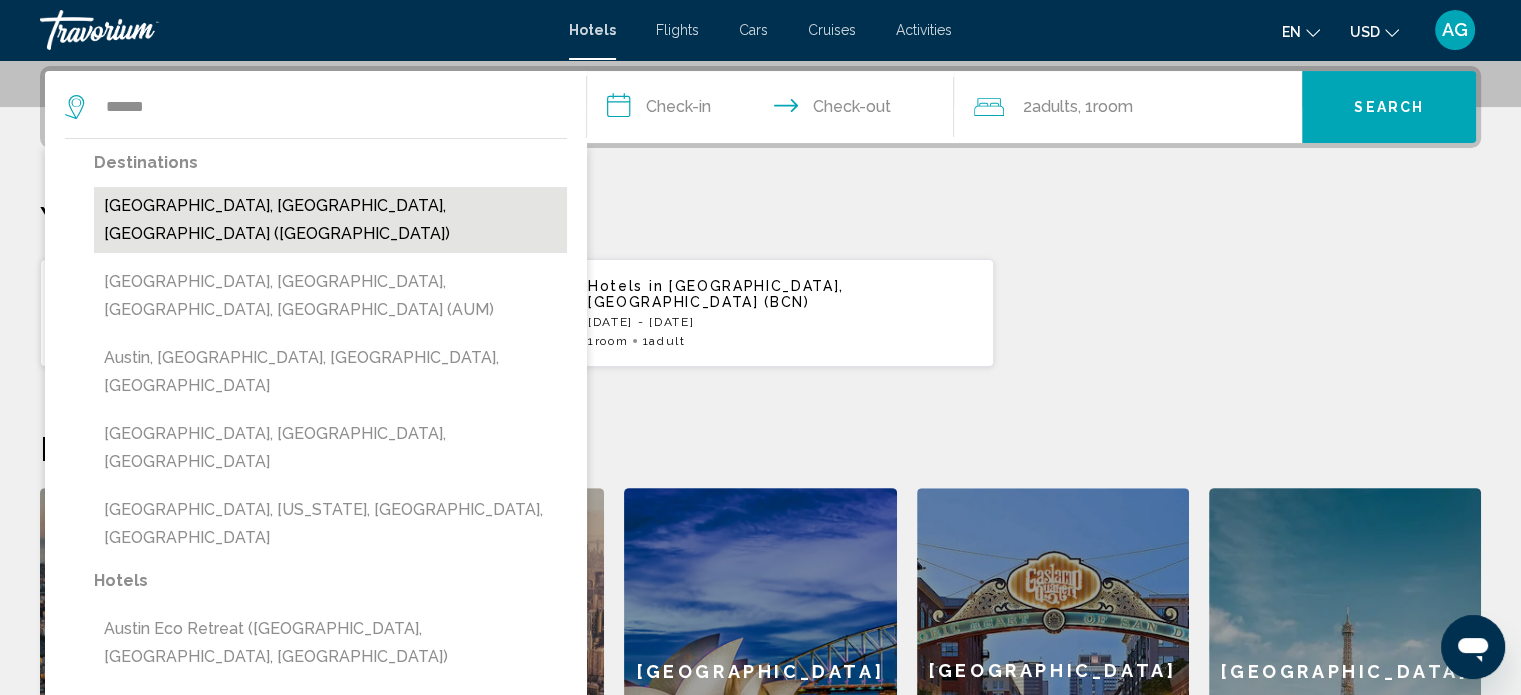 click on "[GEOGRAPHIC_DATA], [GEOGRAPHIC_DATA], [GEOGRAPHIC_DATA] ([GEOGRAPHIC_DATA])" at bounding box center [330, 220] 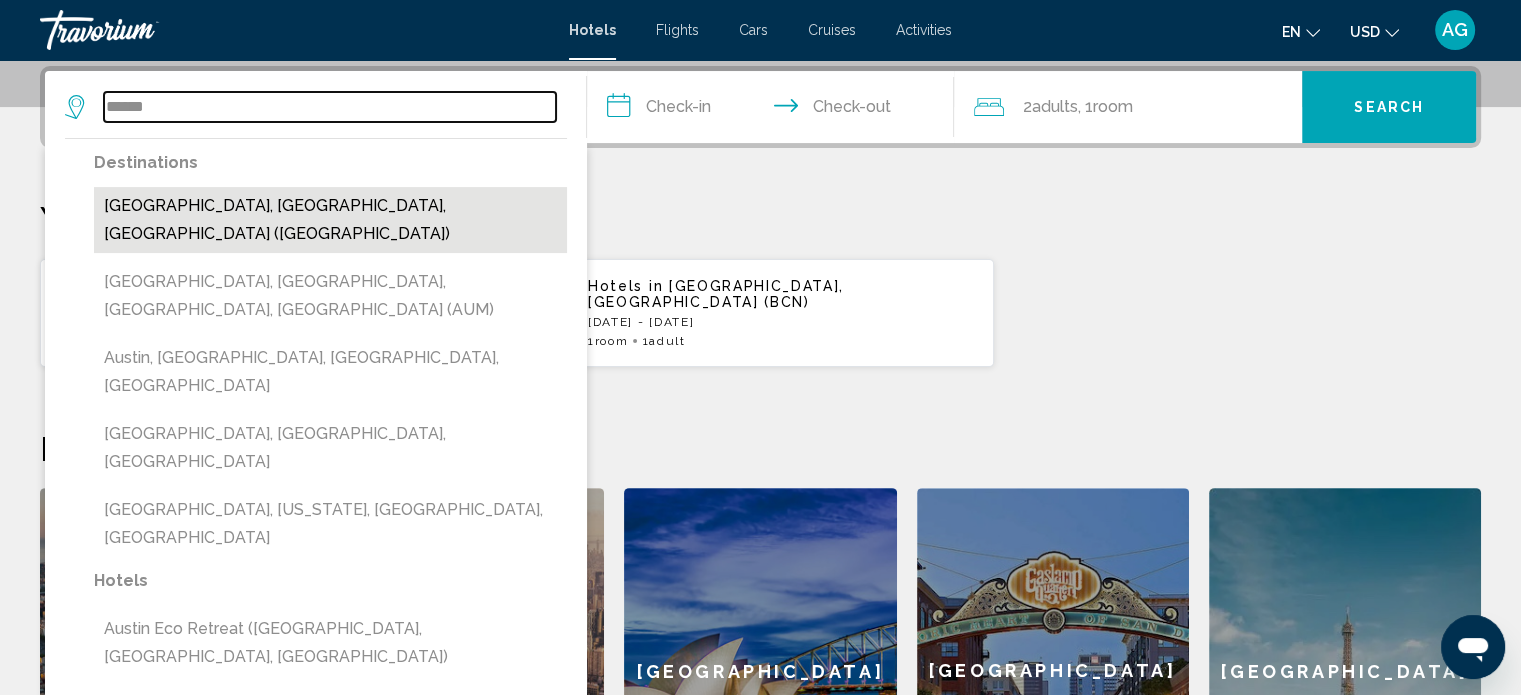 type on "**********" 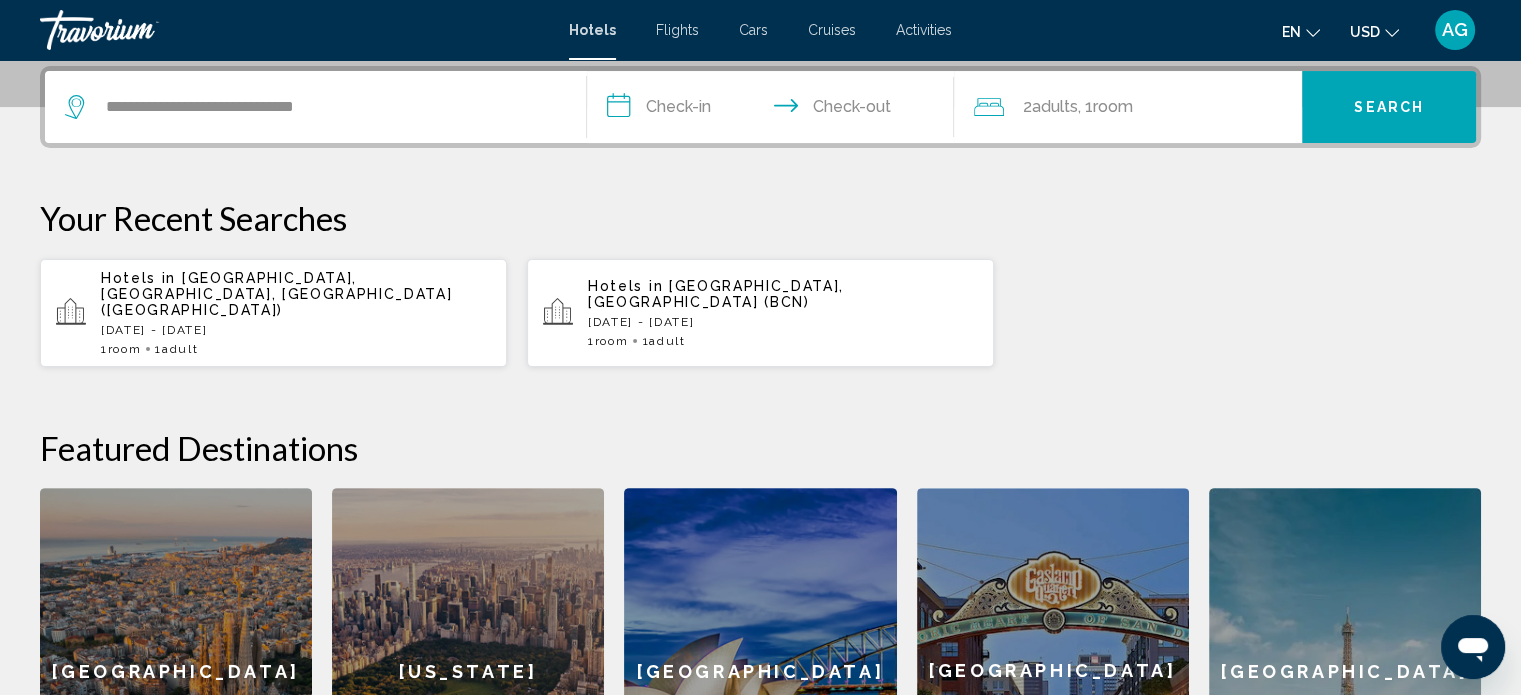 click on "**********" at bounding box center (775, 110) 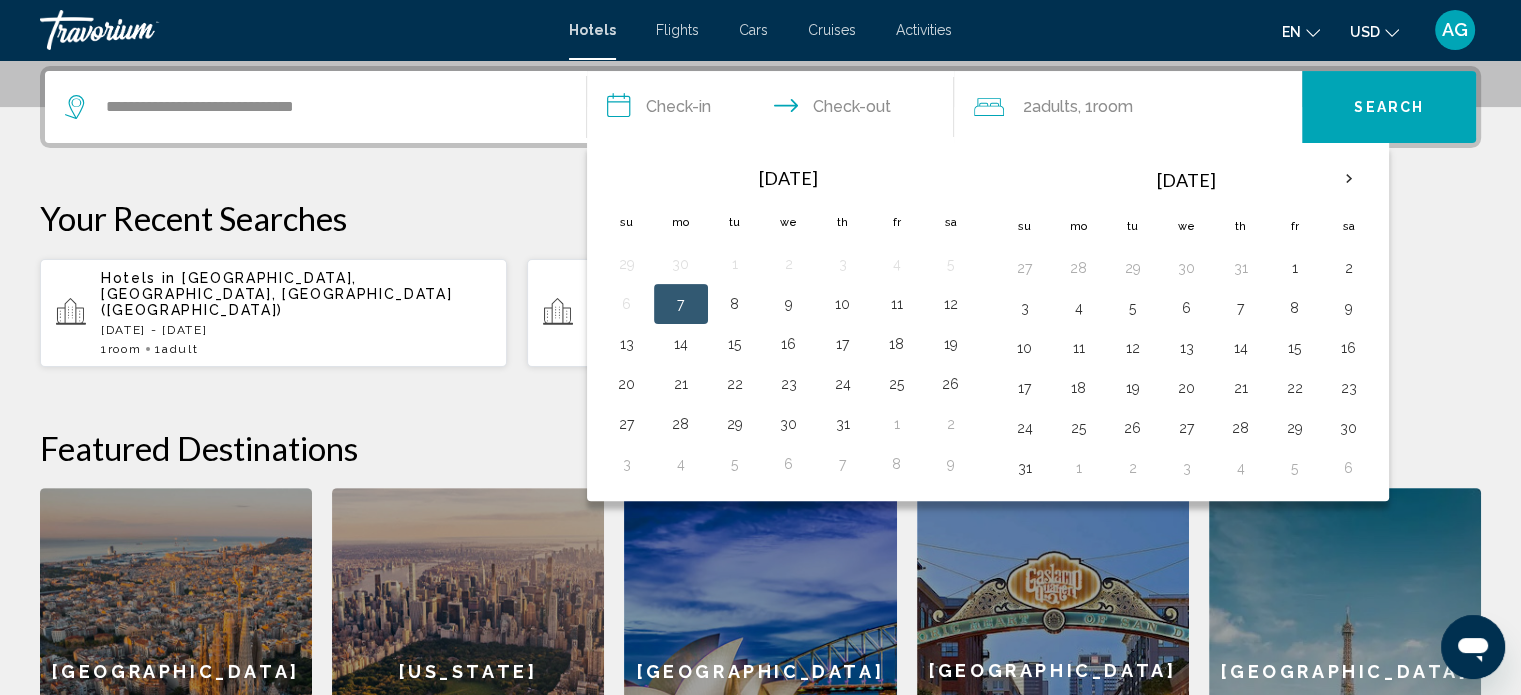click on "[DATE] - [DATE]" at bounding box center [296, 330] 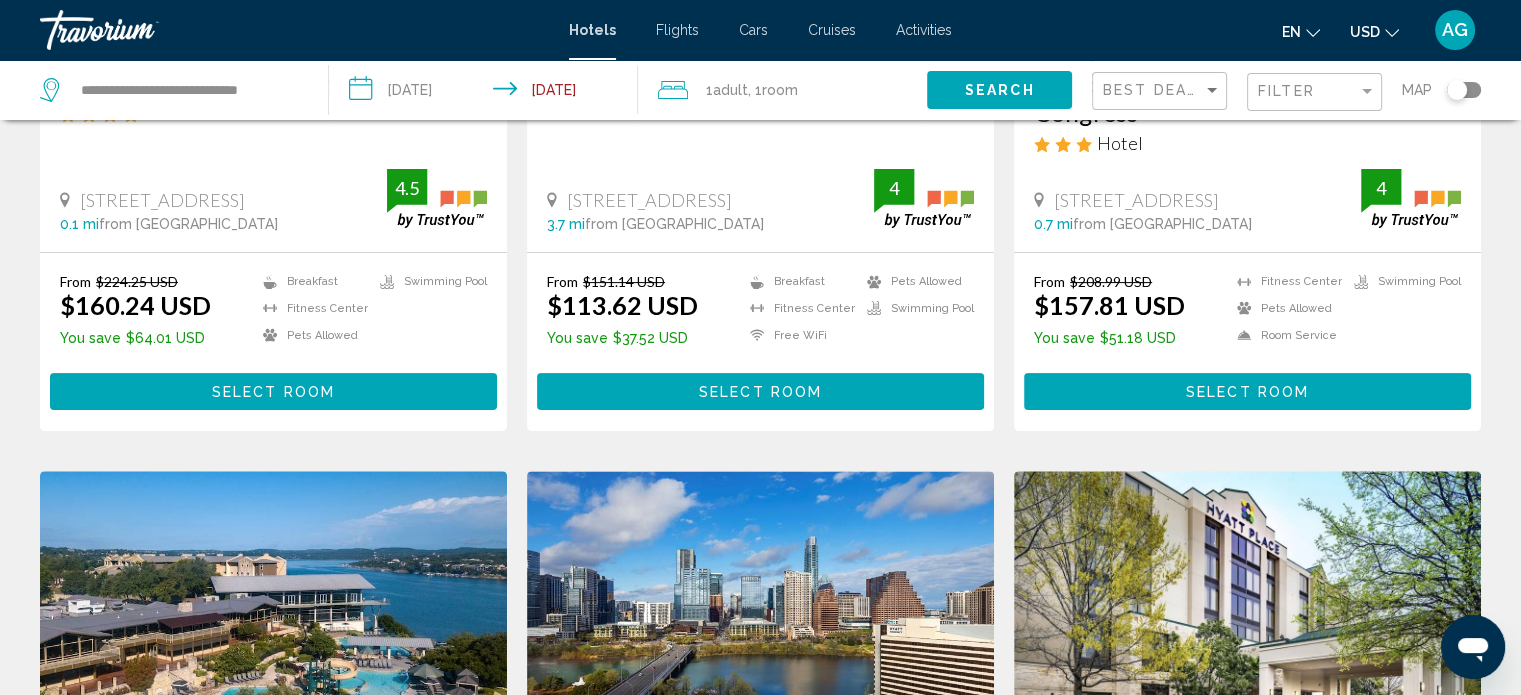 scroll, scrollTop: 0, scrollLeft: 0, axis: both 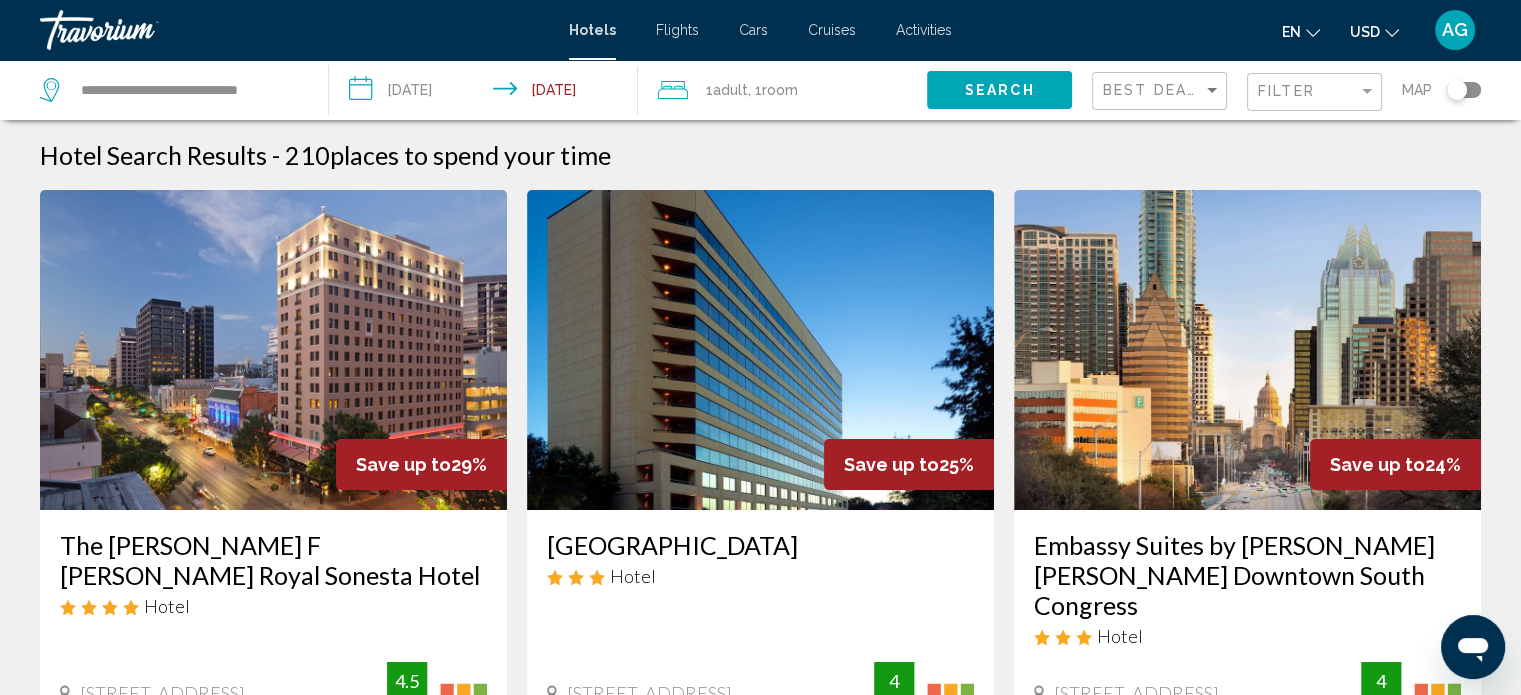 click on "Hotel Search Results  -   210  places to spend your time" at bounding box center [760, 155] 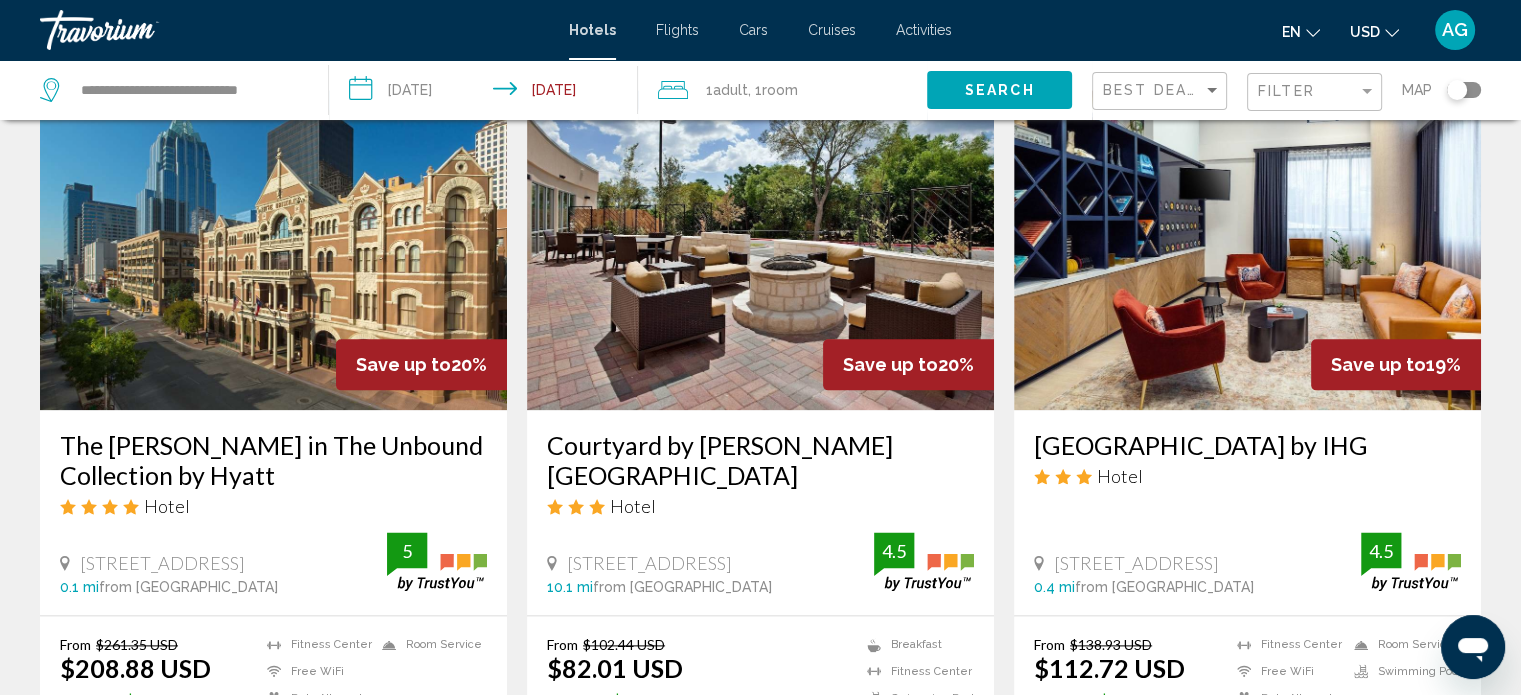 scroll, scrollTop: 2360, scrollLeft: 0, axis: vertical 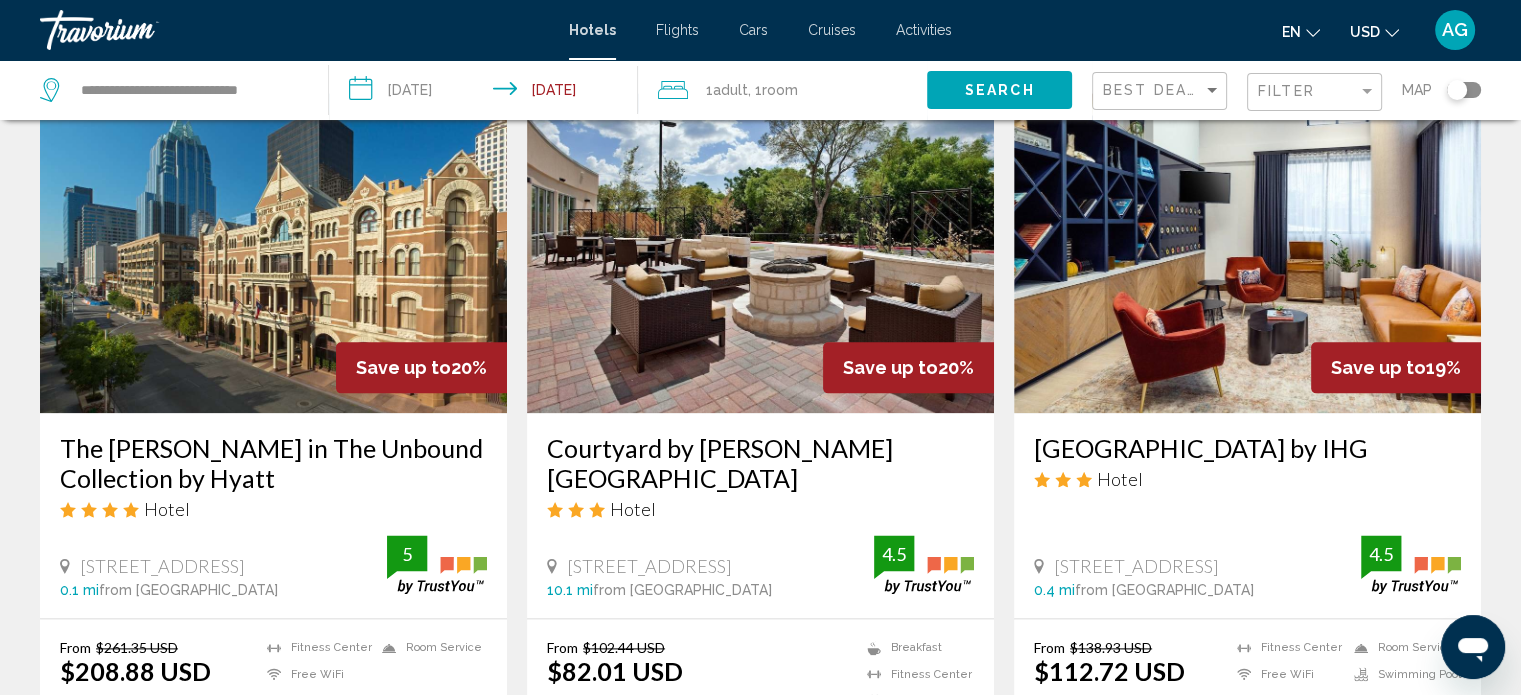 click at bounding box center [273, 253] 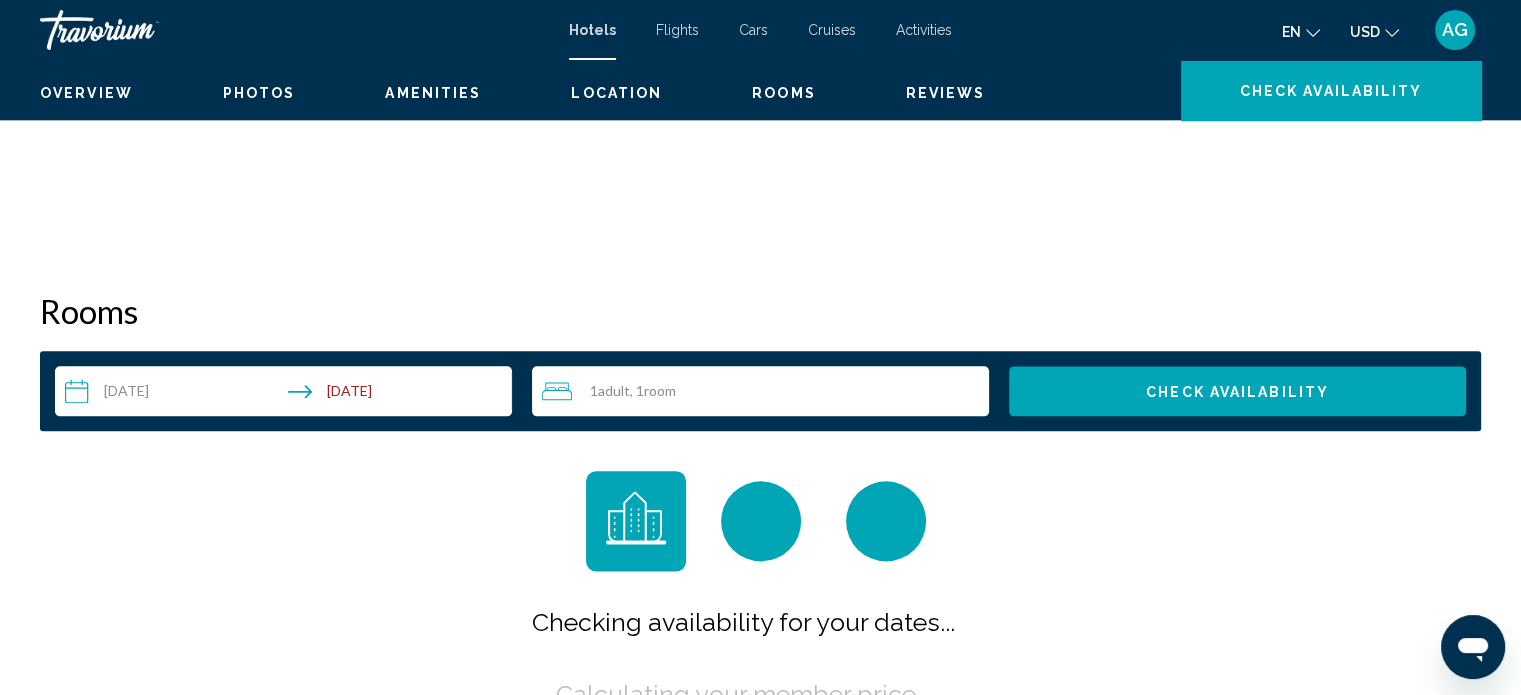 scroll, scrollTop: 12, scrollLeft: 0, axis: vertical 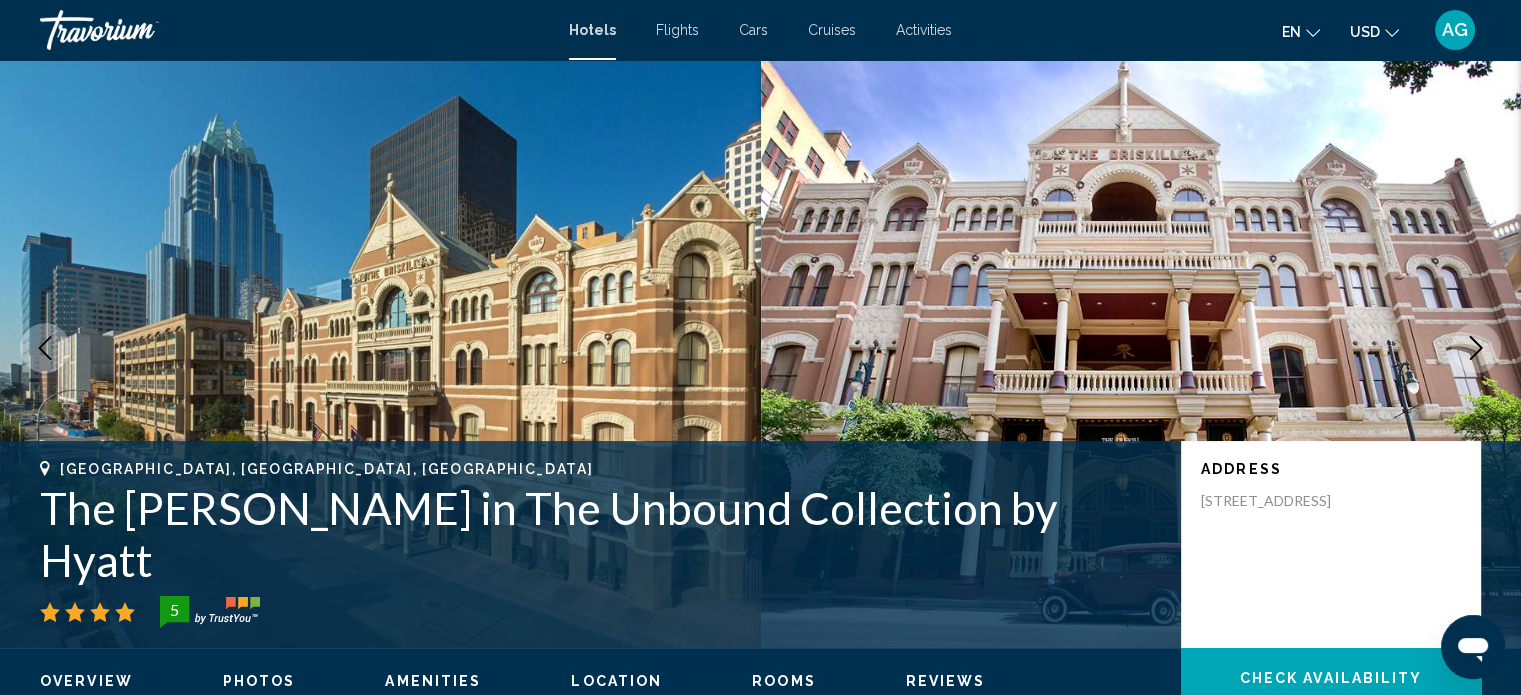 type 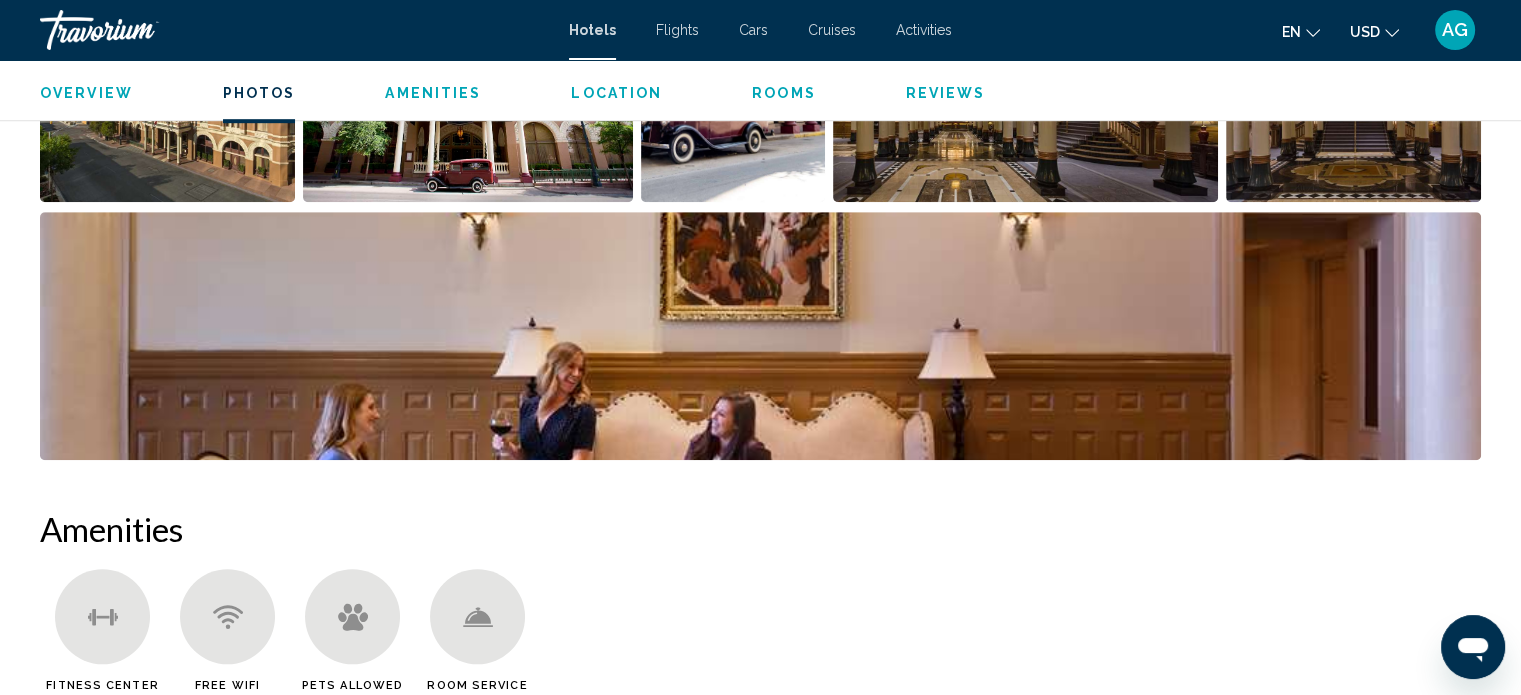 scroll, scrollTop: 1172, scrollLeft: 0, axis: vertical 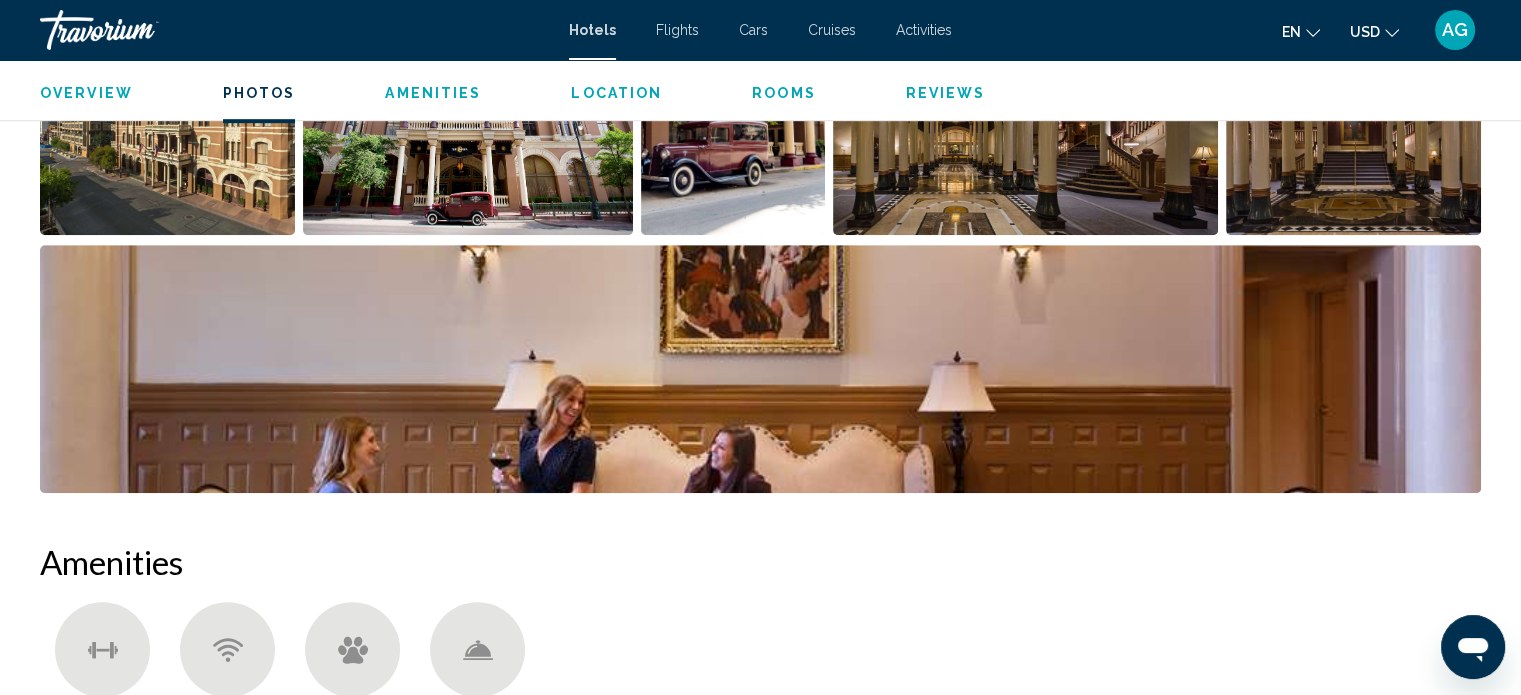click on "Rooms" at bounding box center (784, 93) 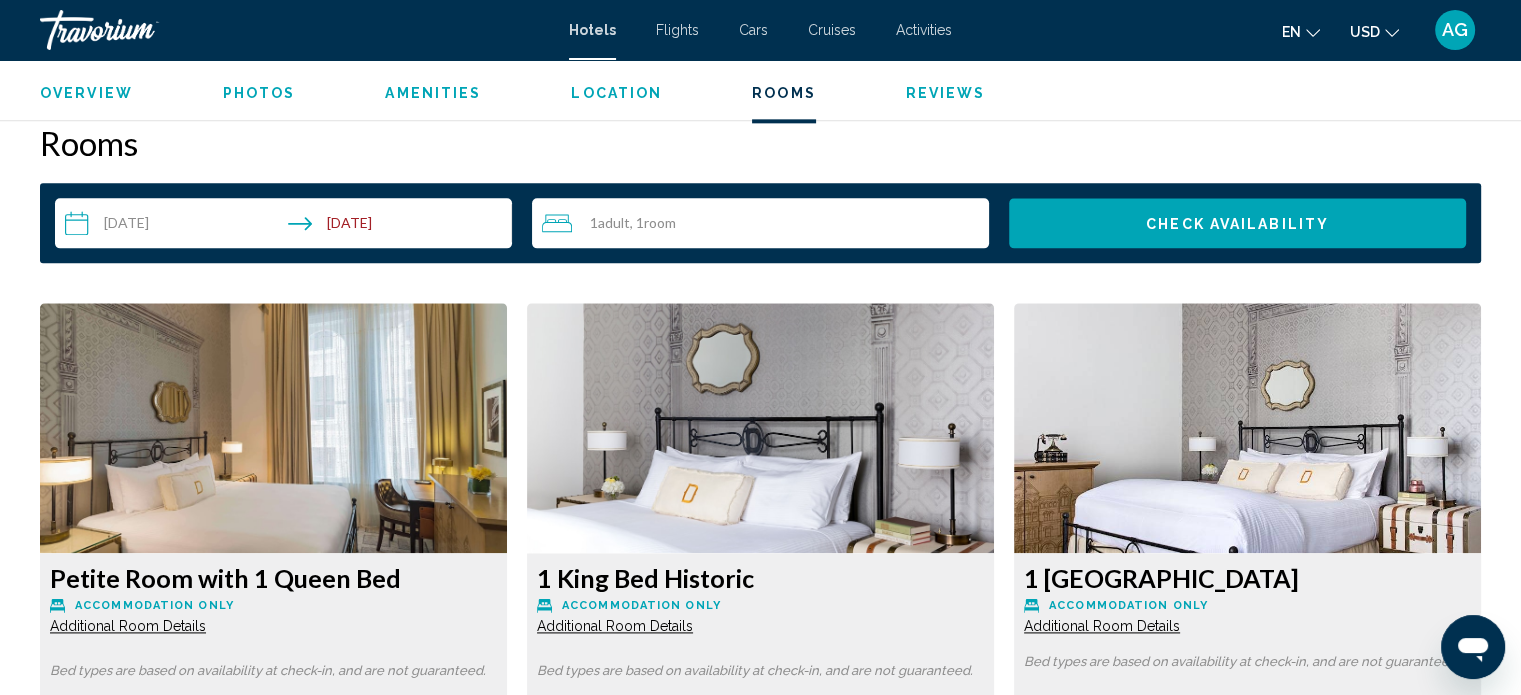 scroll, scrollTop: 2532, scrollLeft: 0, axis: vertical 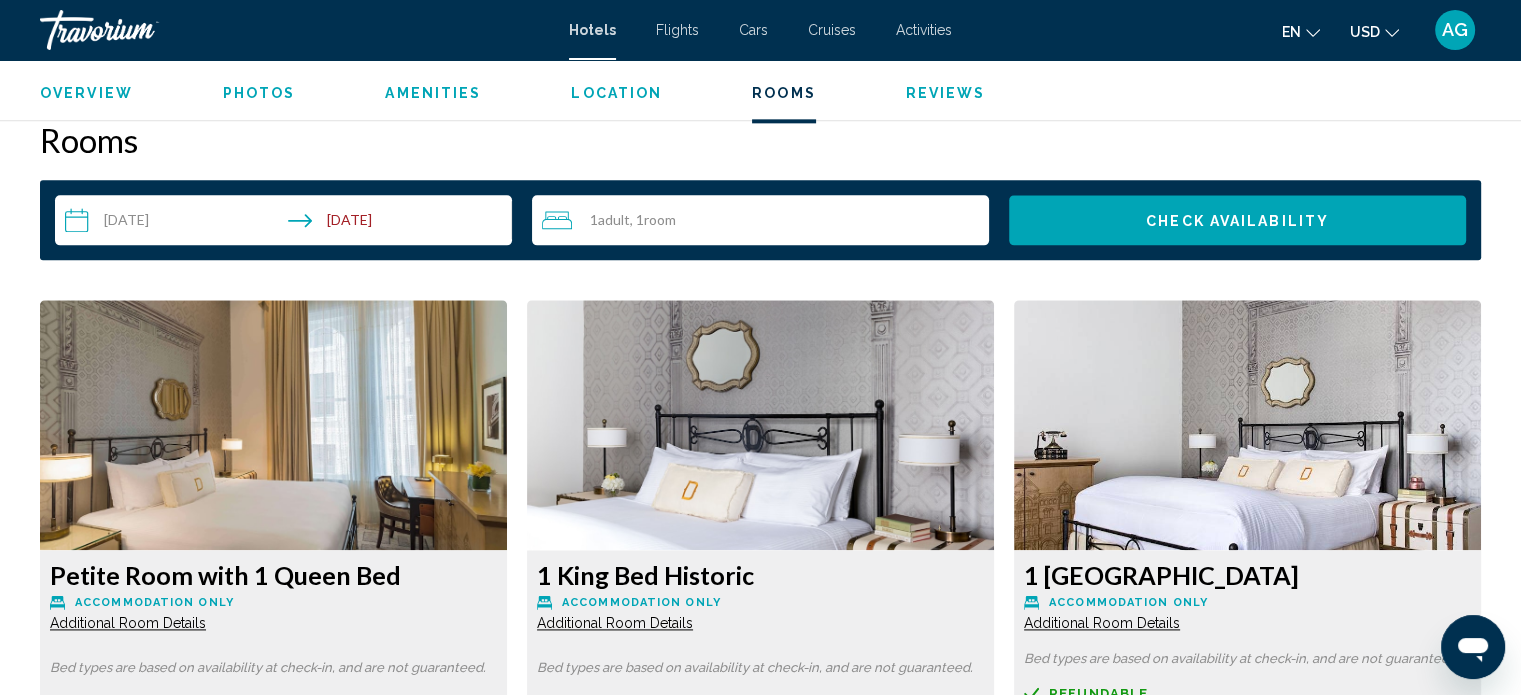 type 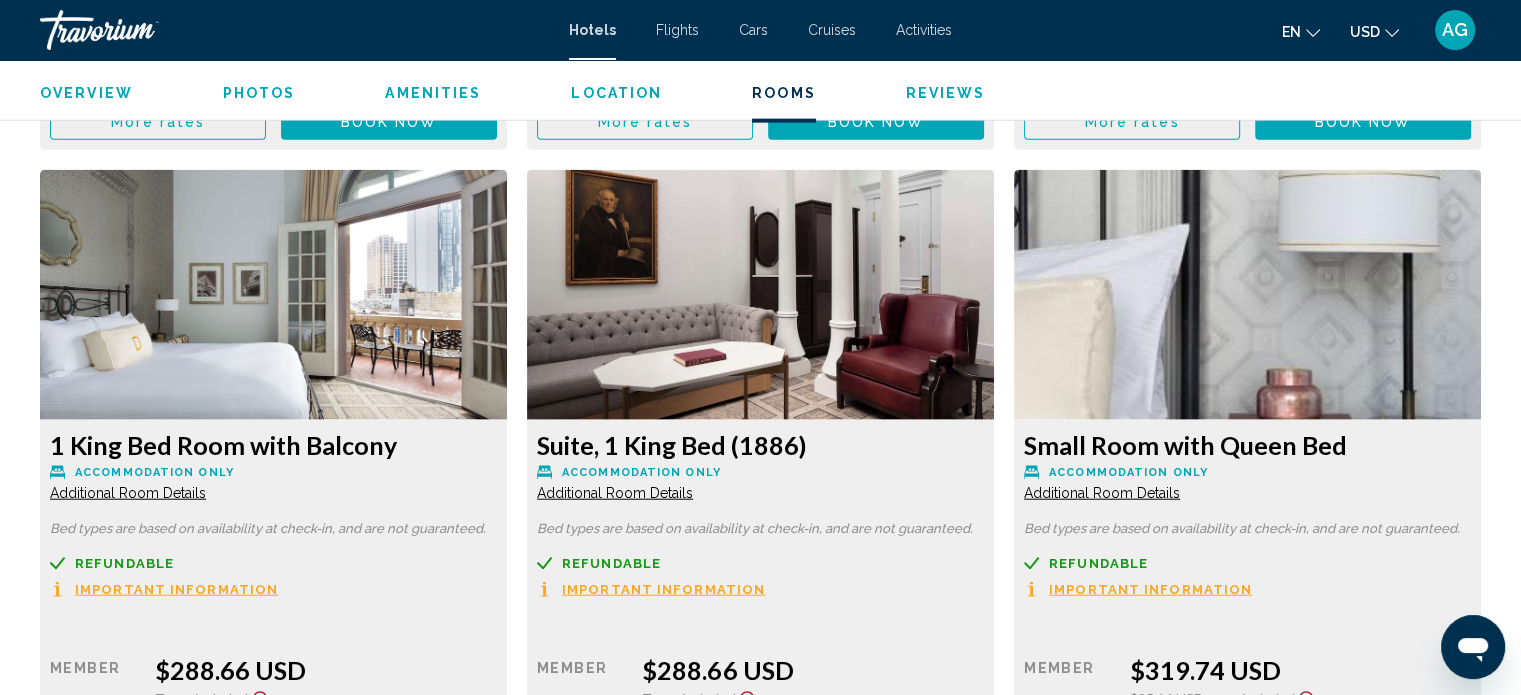 scroll, scrollTop: 4732, scrollLeft: 0, axis: vertical 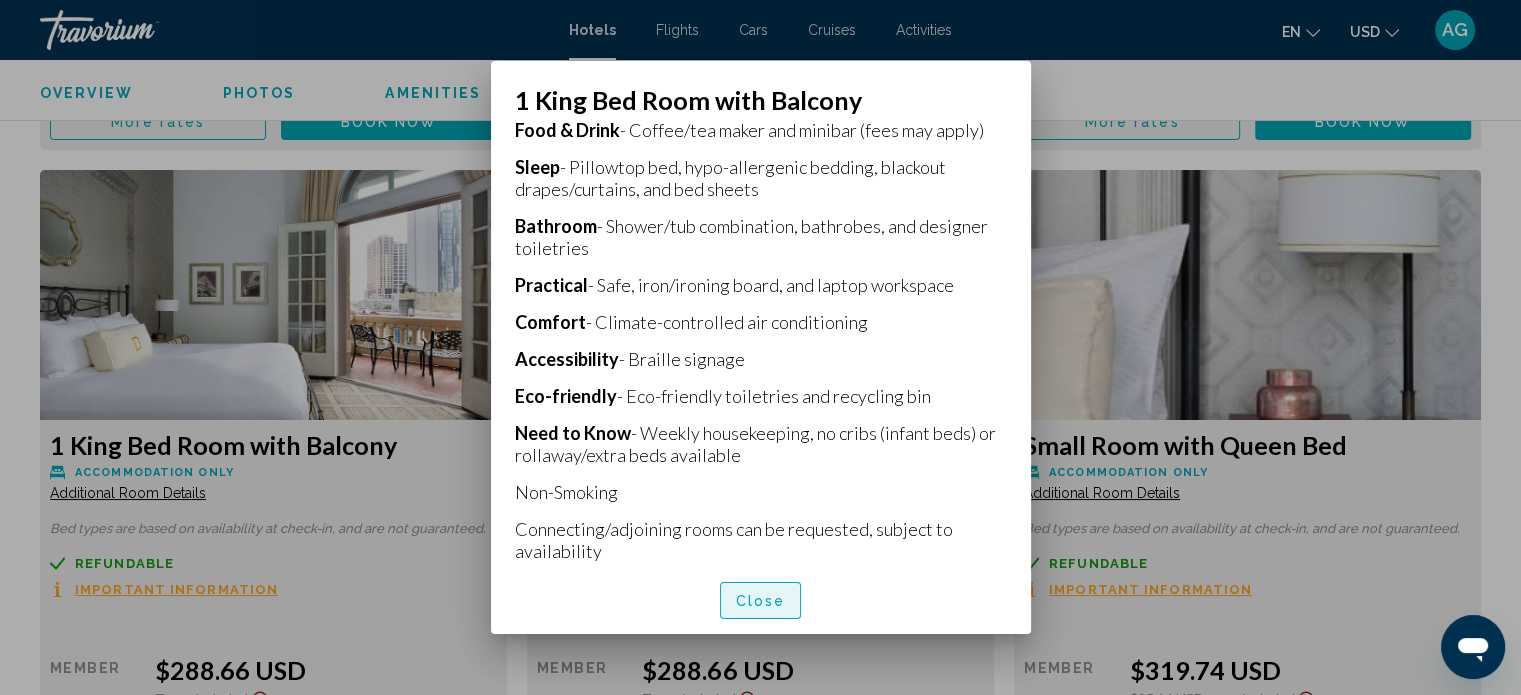click on "Close" at bounding box center (761, 601) 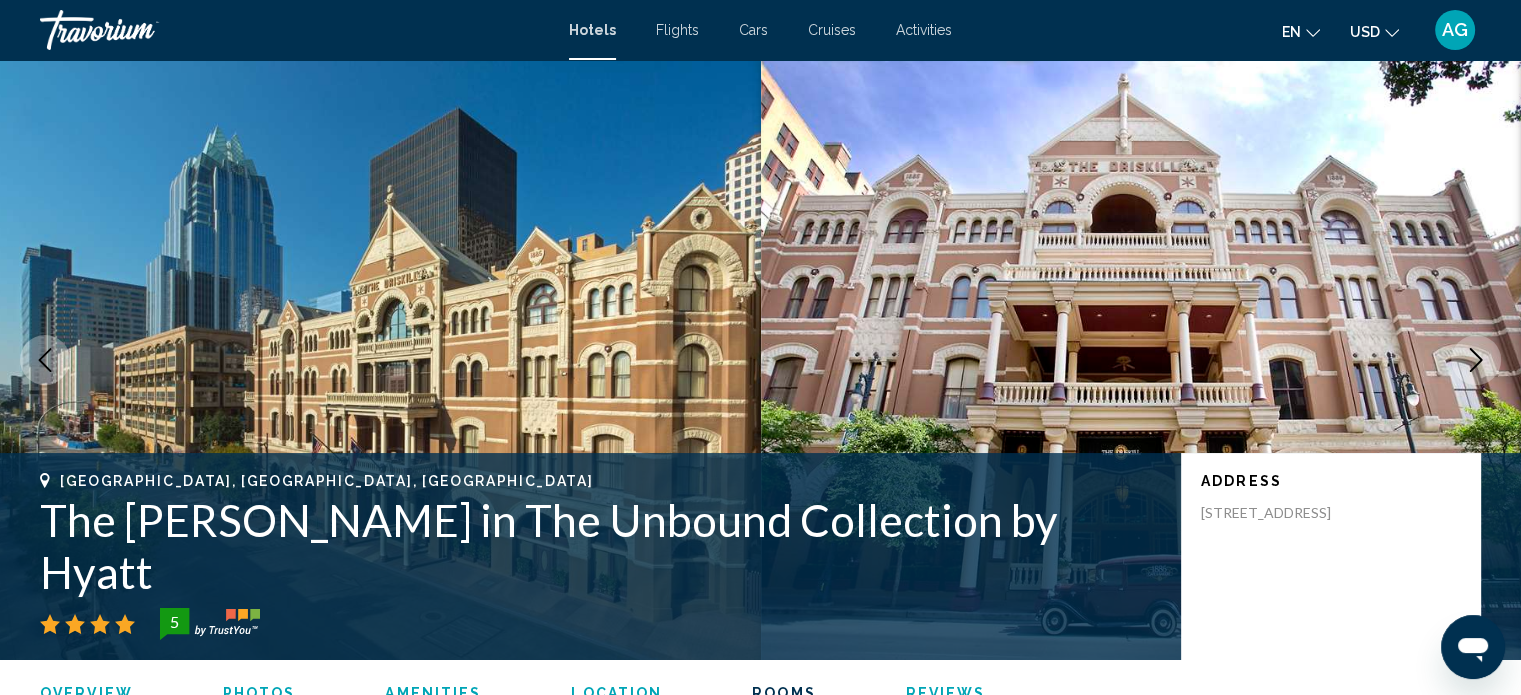 scroll, scrollTop: 4732, scrollLeft: 0, axis: vertical 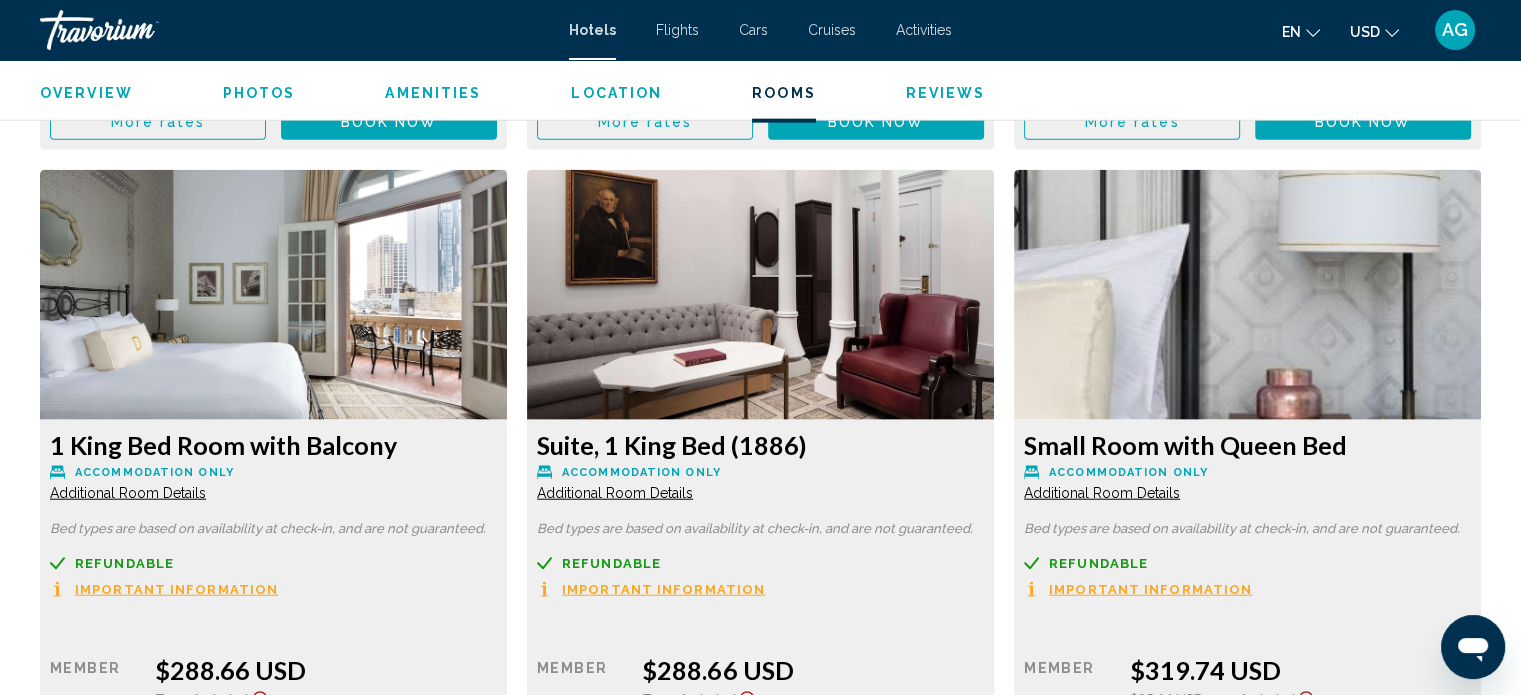 click at bounding box center [273, -1775] 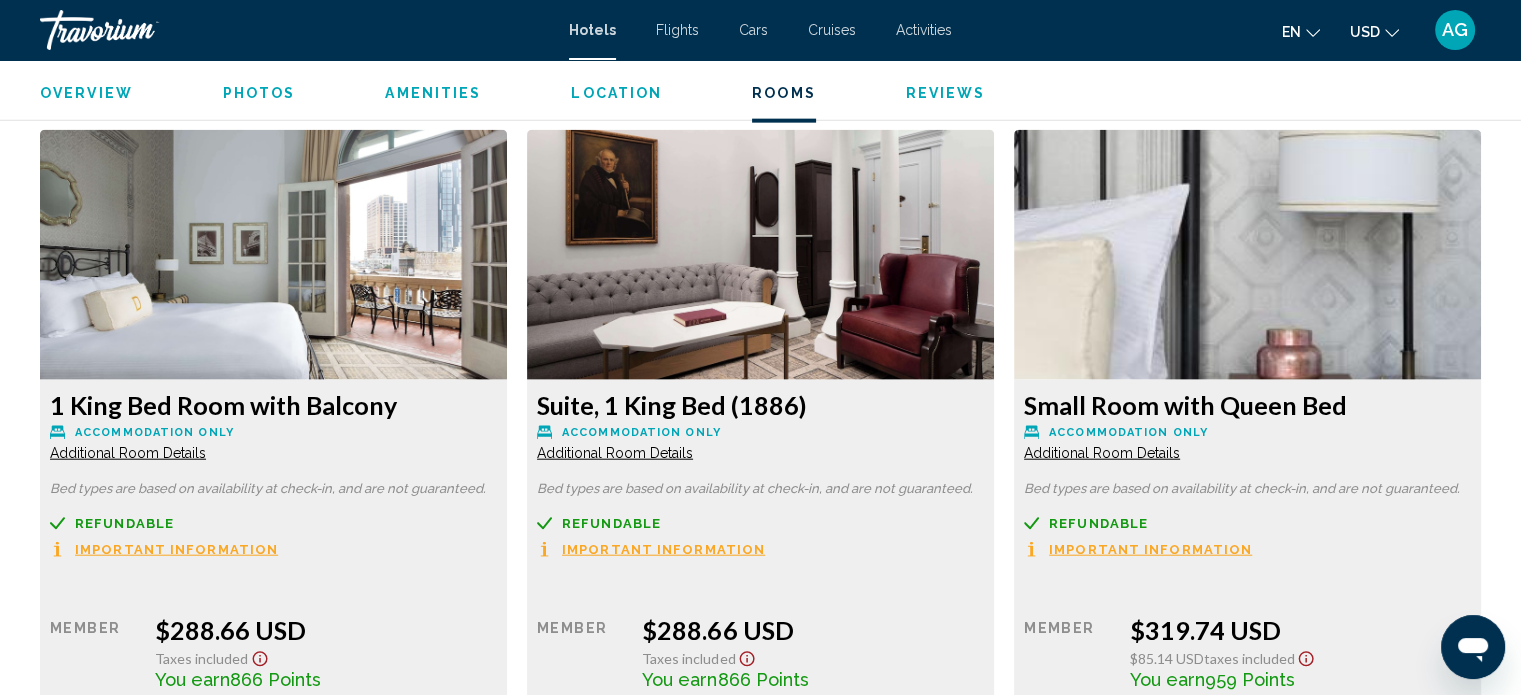 click on "Important Information" at bounding box center [176, -1504] 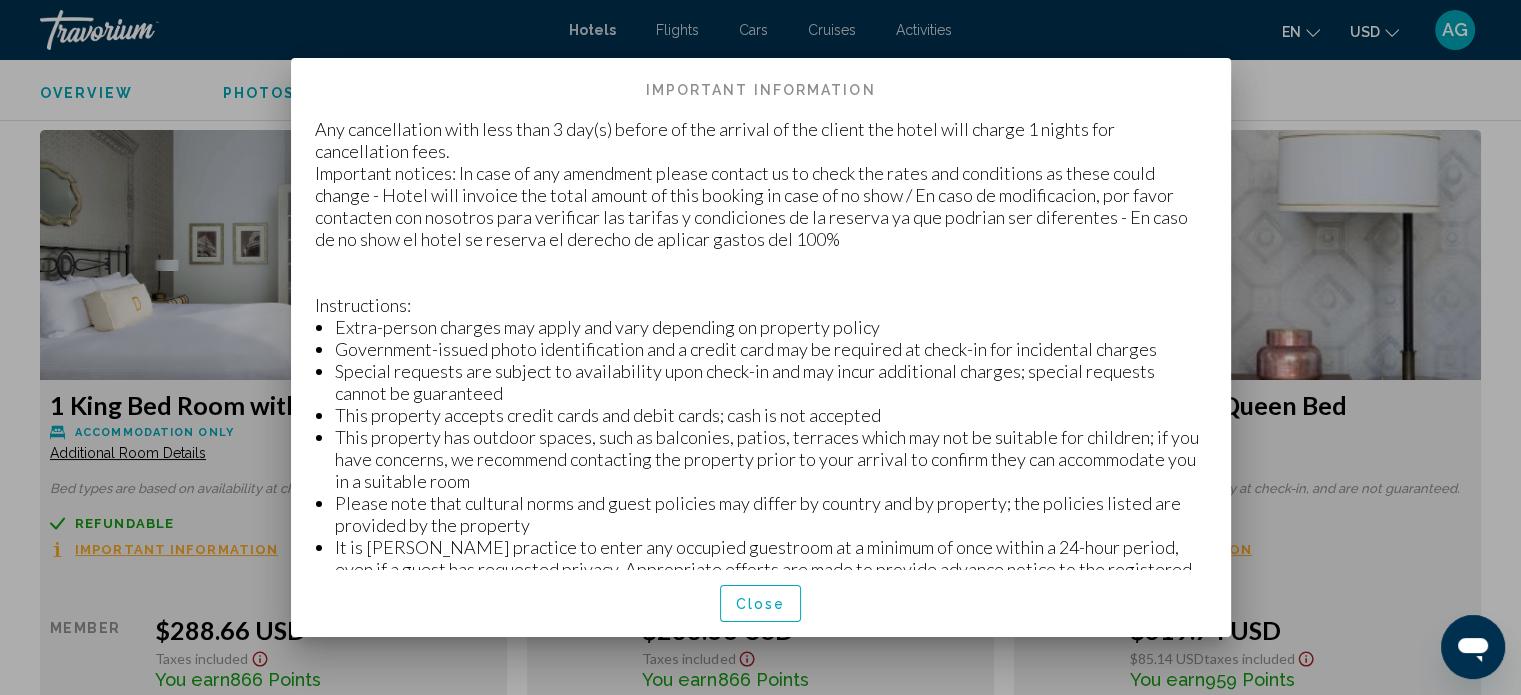 scroll, scrollTop: 0, scrollLeft: 0, axis: both 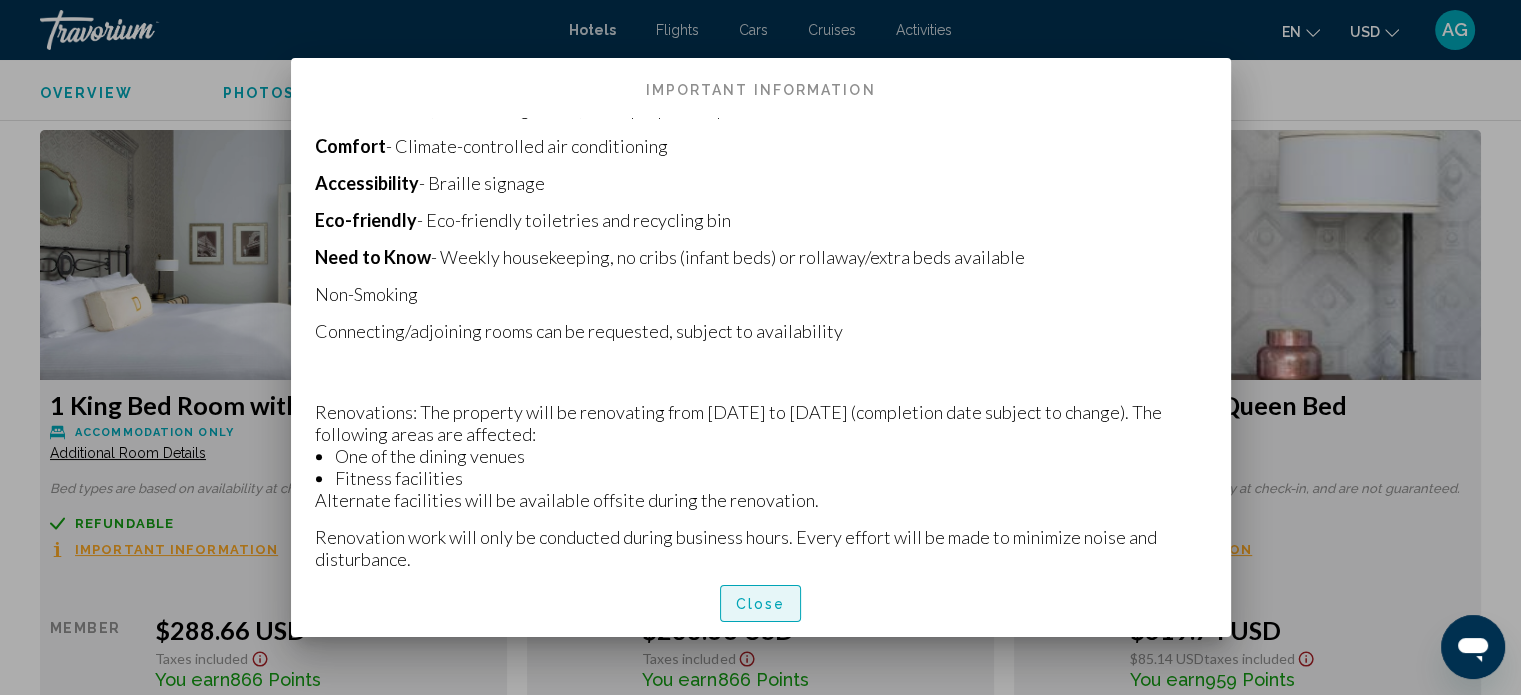 click on "Close" at bounding box center (761, 603) 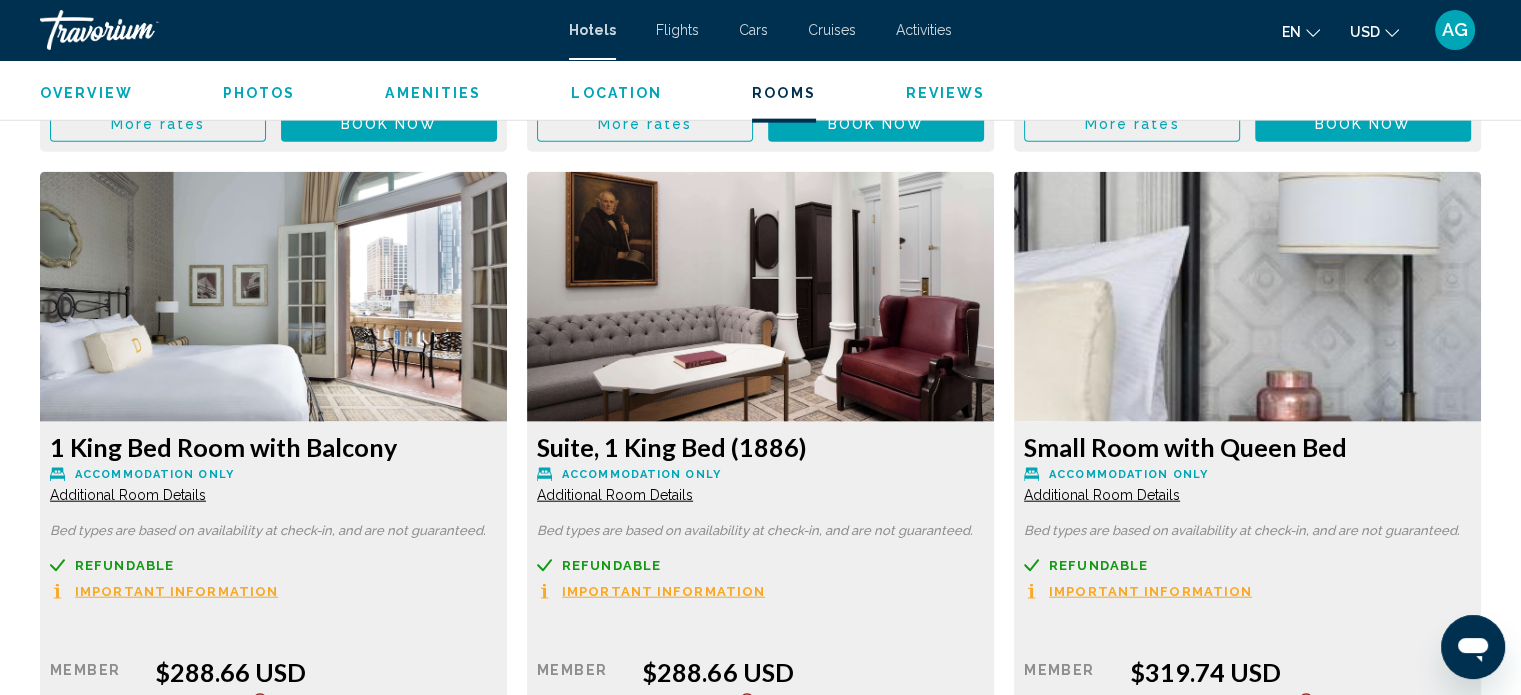 scroll, scrollTop: 5052, scrollLeft: 0, axis: vertical 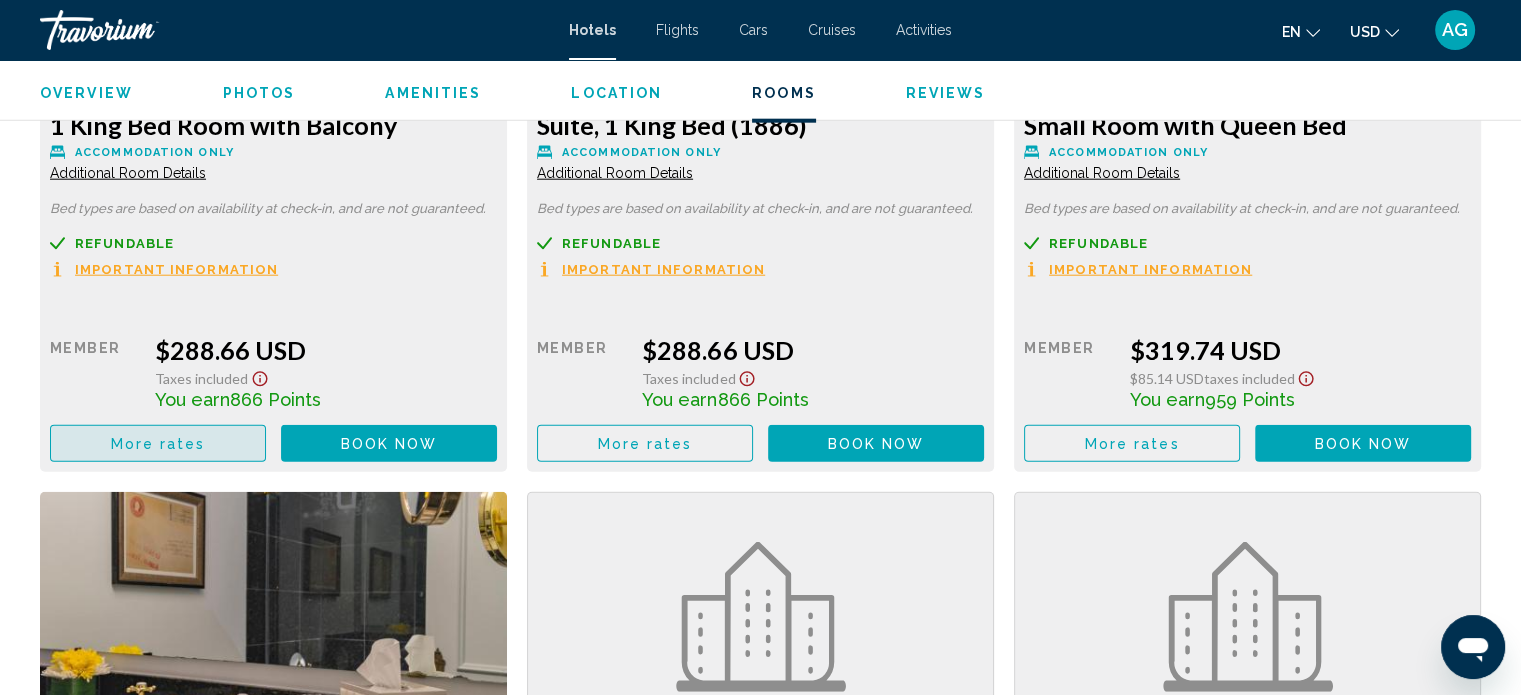 click on "More rates" at bounding box center (158, 444) 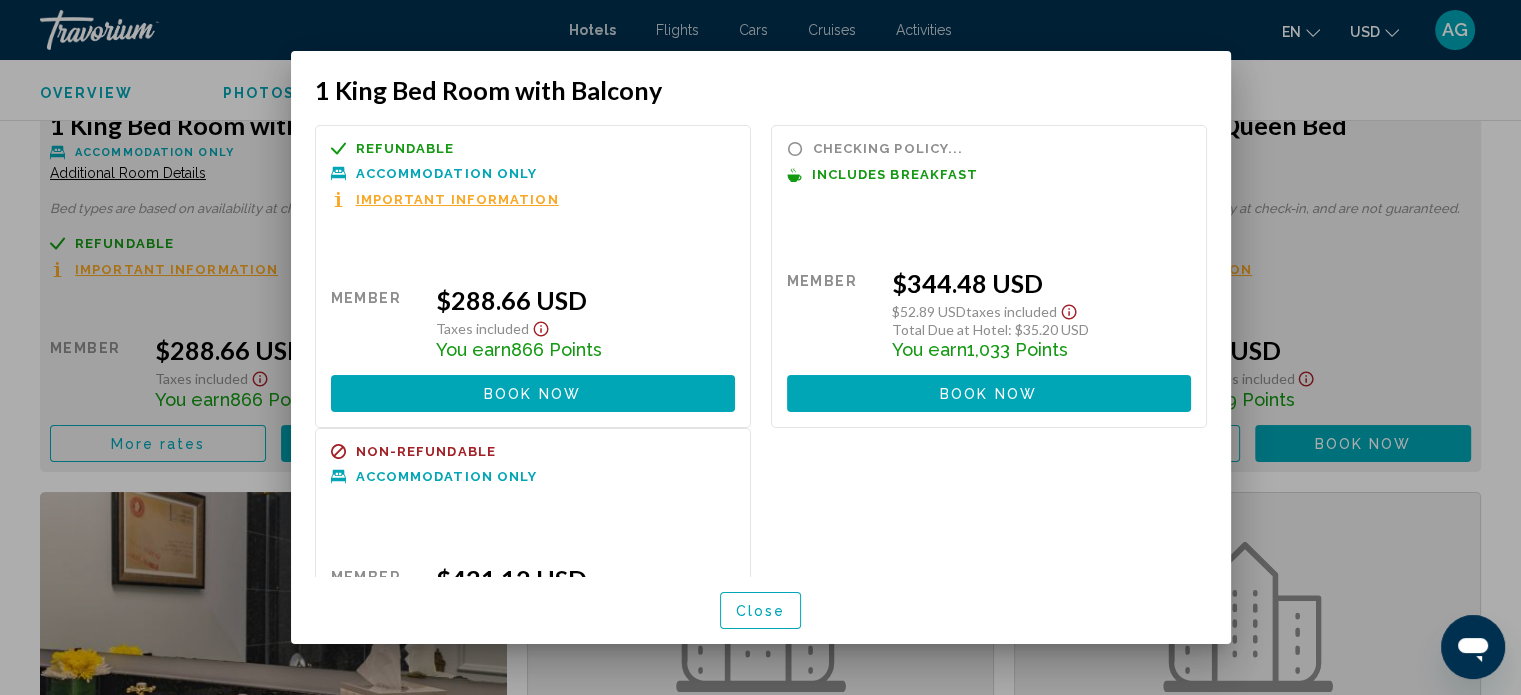 scroll, scrollTop: 0, scrollLeft: 0, axis: both 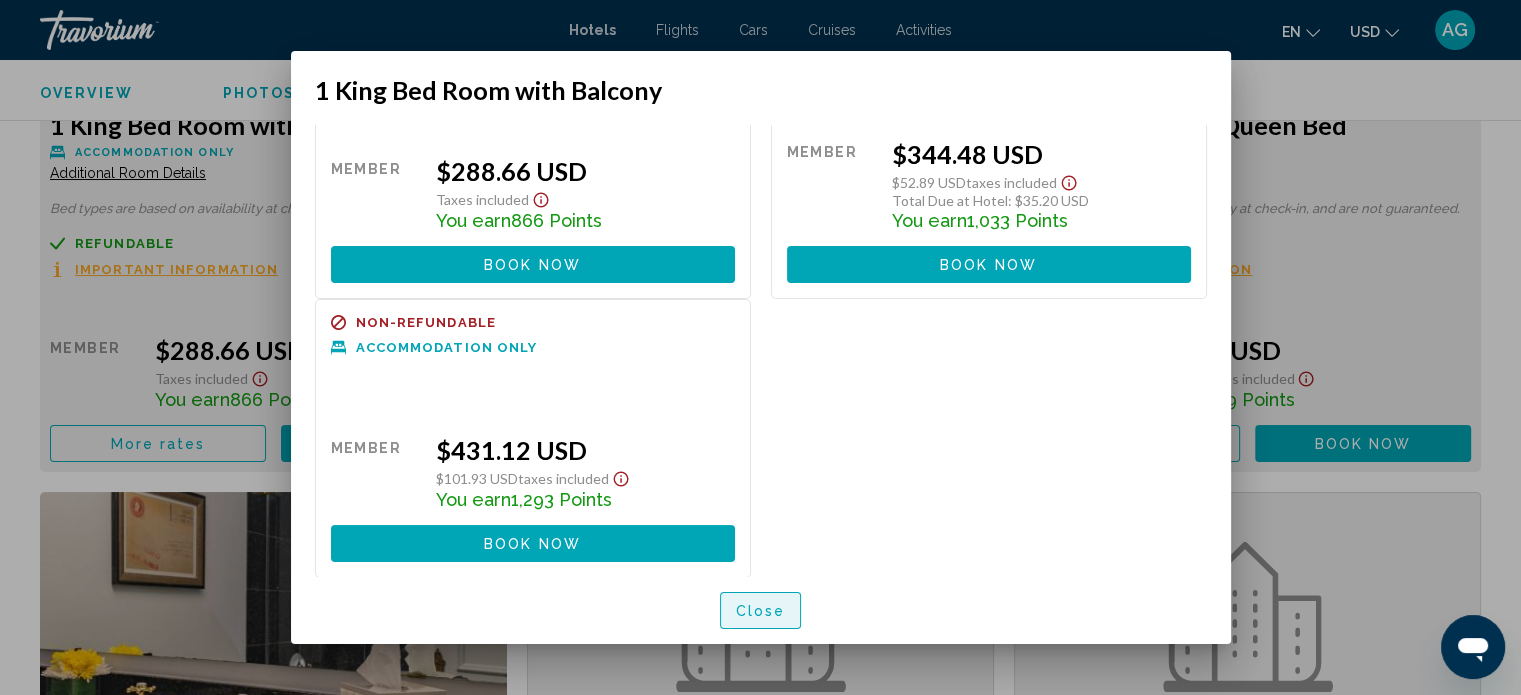 click on "Close" at bounding box center [761, 611] 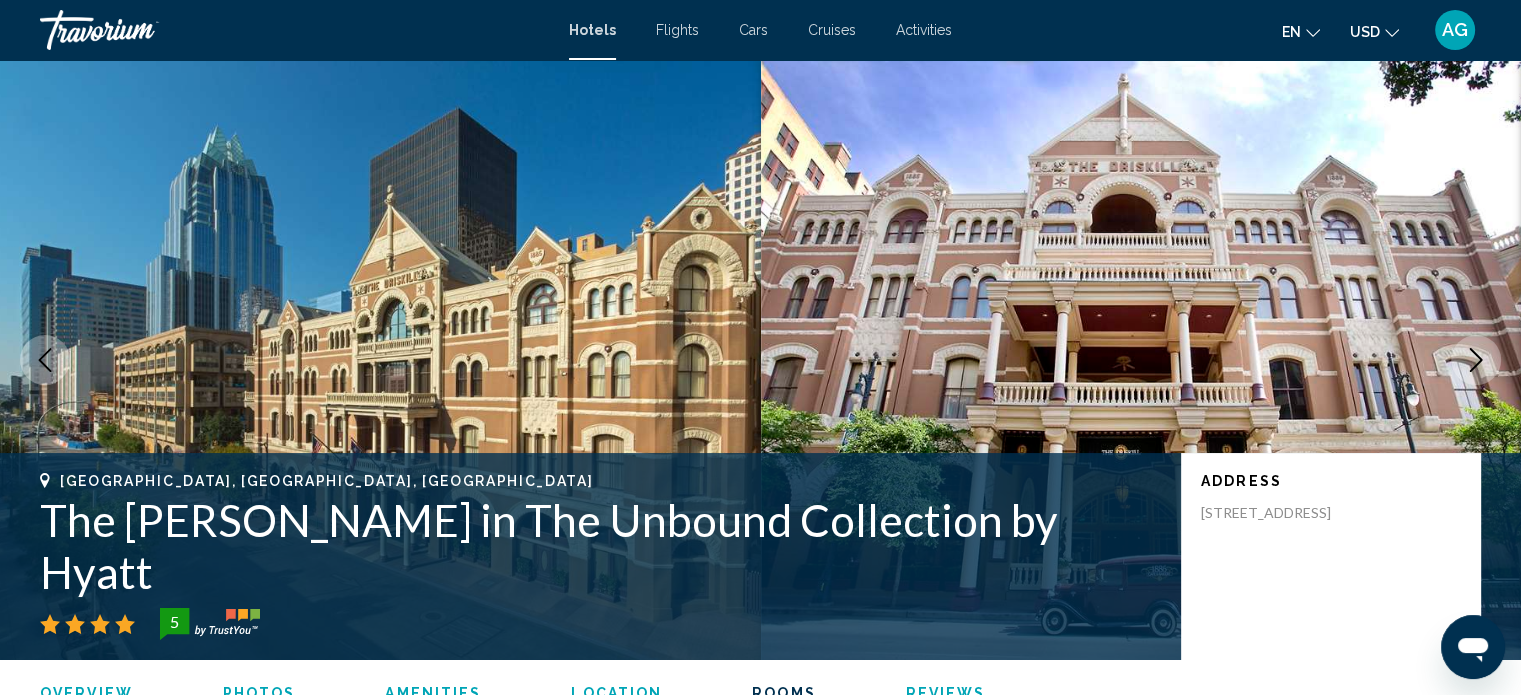 scroll, scrollTop: 5052, scrollLeft: 0, axis: vertical 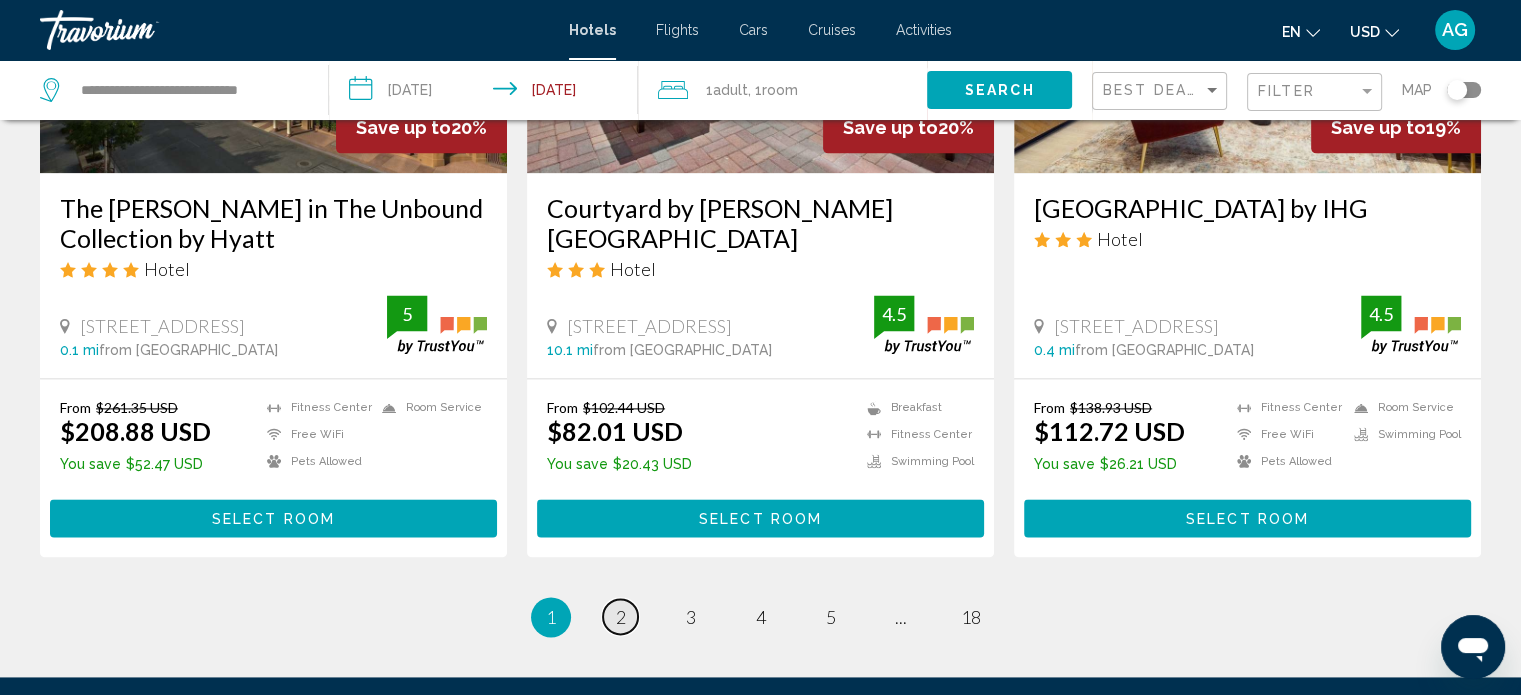 click on "2" at bounding box center (621, 617) 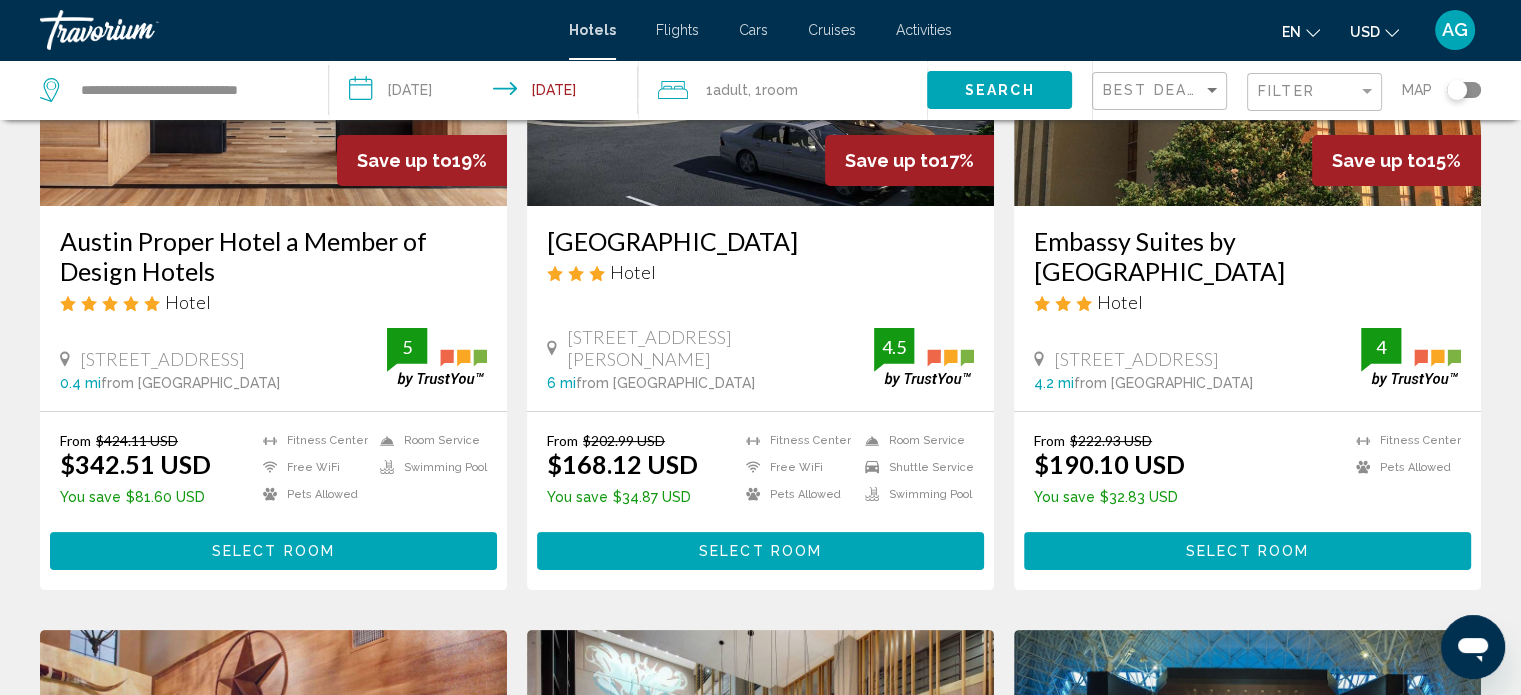 scroll, scrollTop: 0, scrollLeft: 0, axis: both 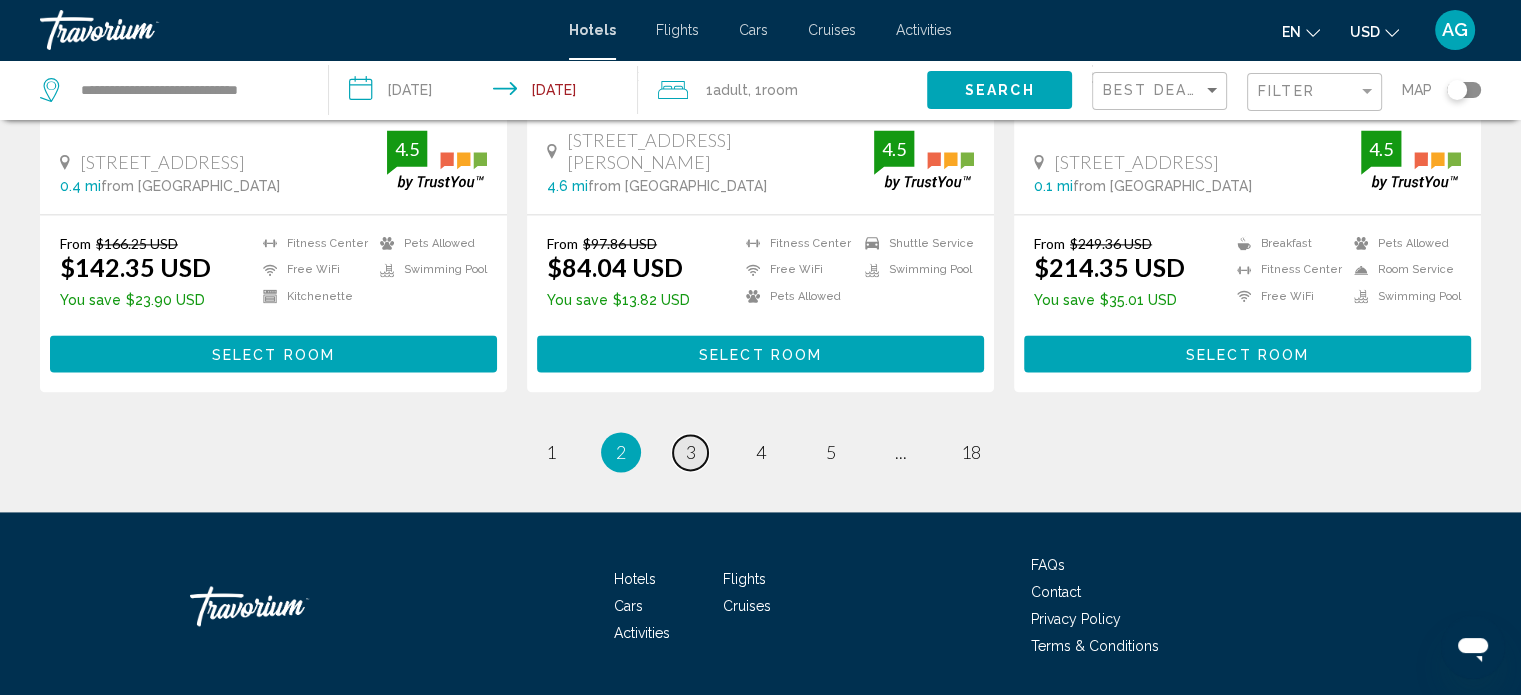 click on "3" at bounding box center (691, 452) 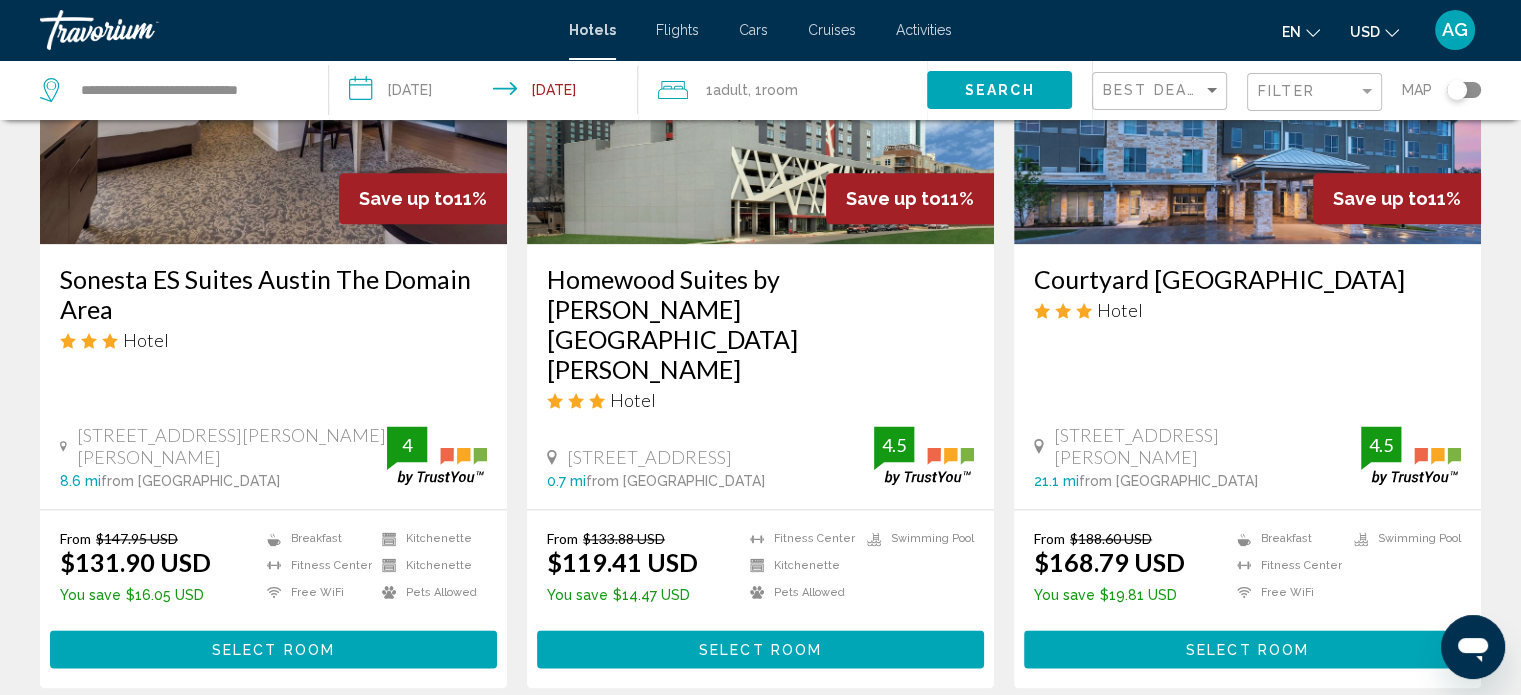 scroll, scrollTop: 0, scrollLeft: 0, axis: both 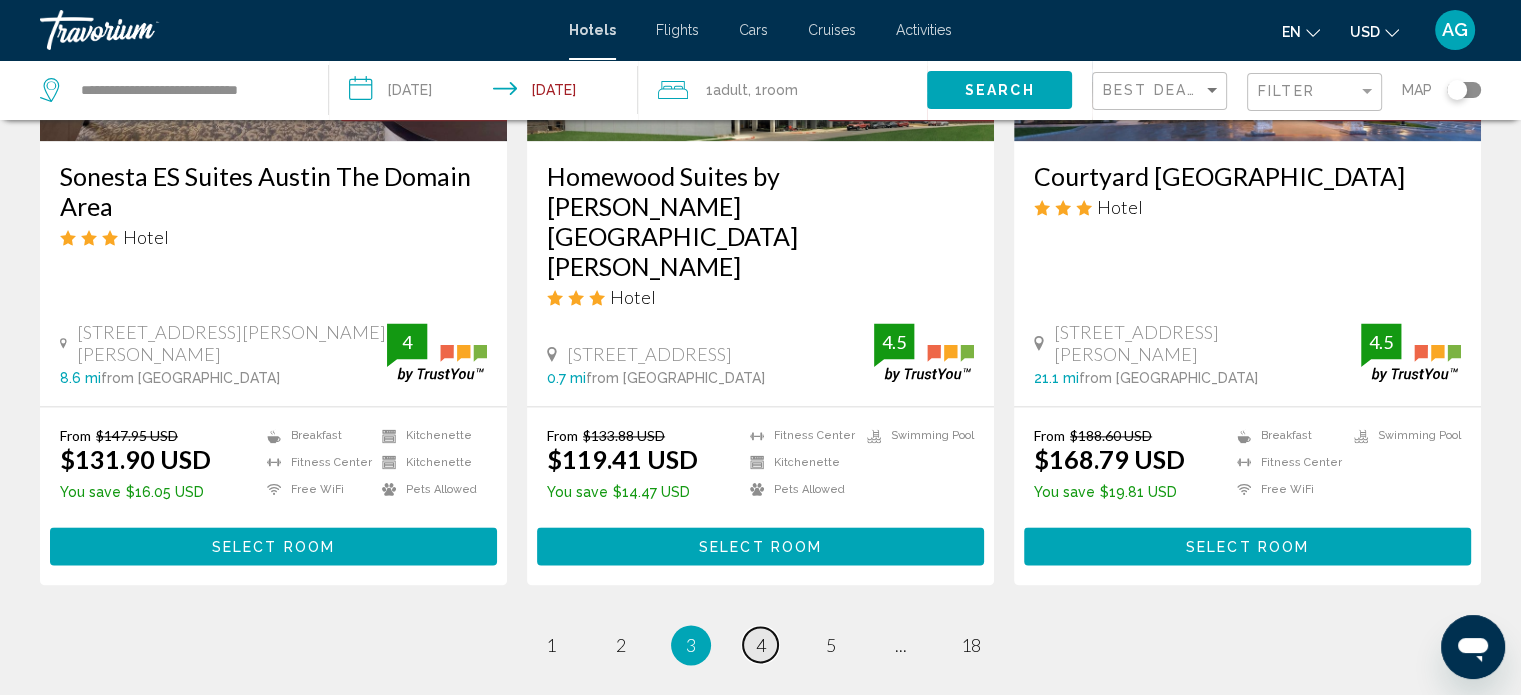 click on "4" at bounding box center (761, 645) 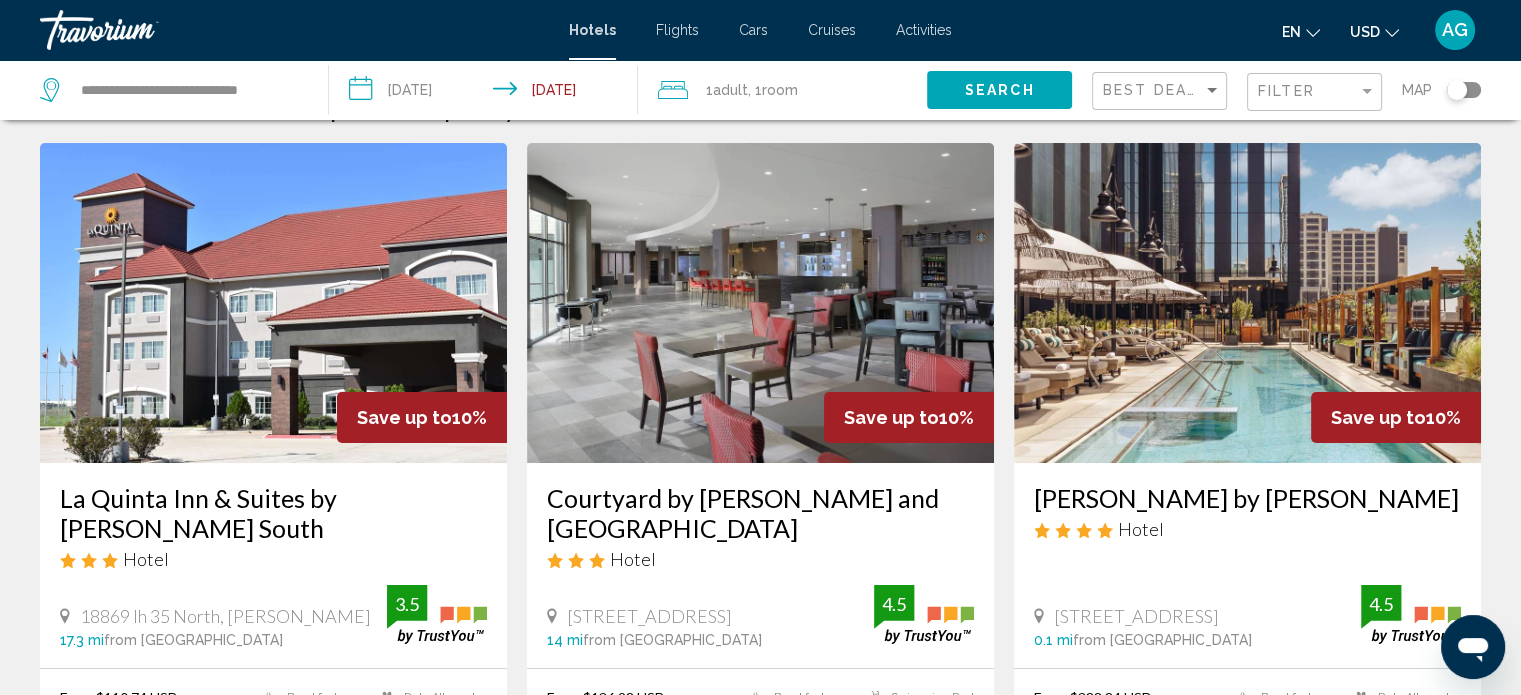 scroll, scrollTop: 0, scrollLeft: 0, axis: both 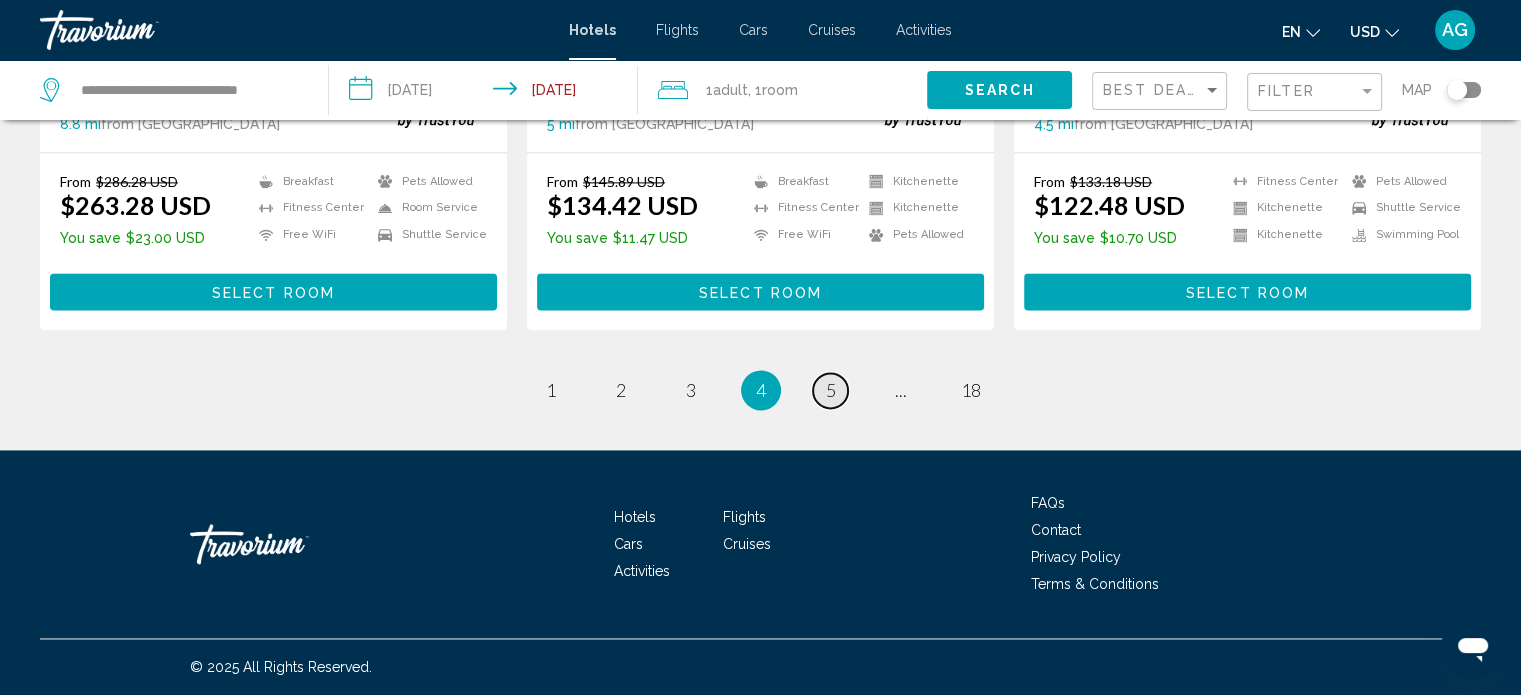 click on "5" at bounding box center [831, 390] 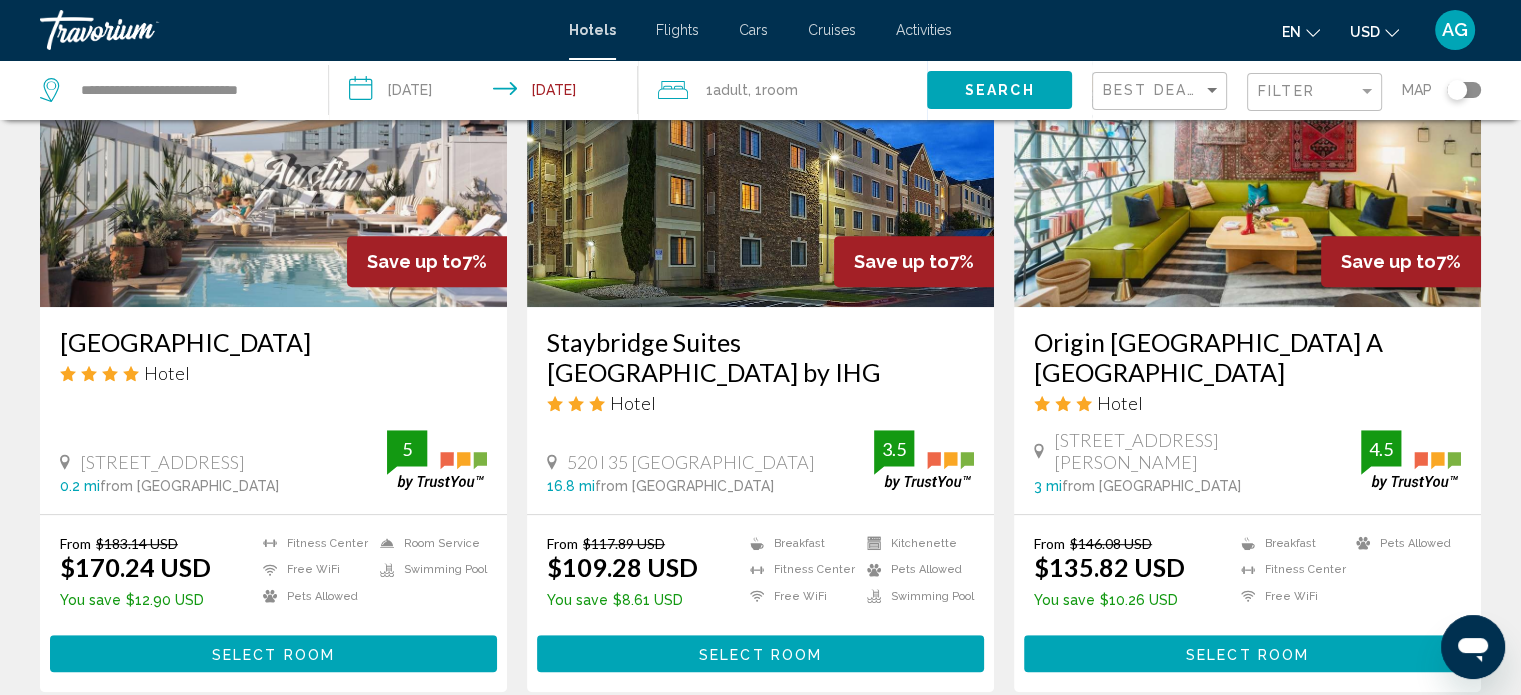 scroll, scrollTop: 0, scrollLeft: 0, axis: both 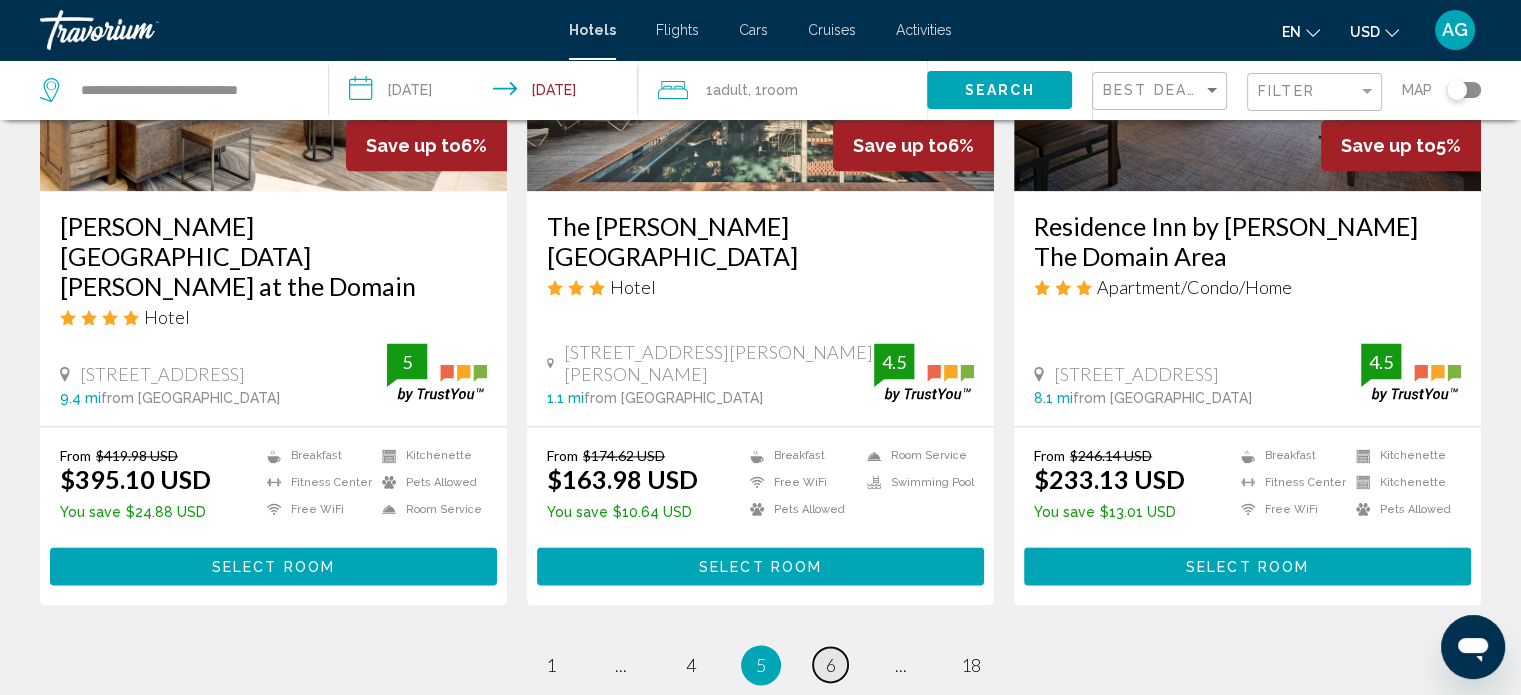 click on "page  6" at bounding box center (830, 664) 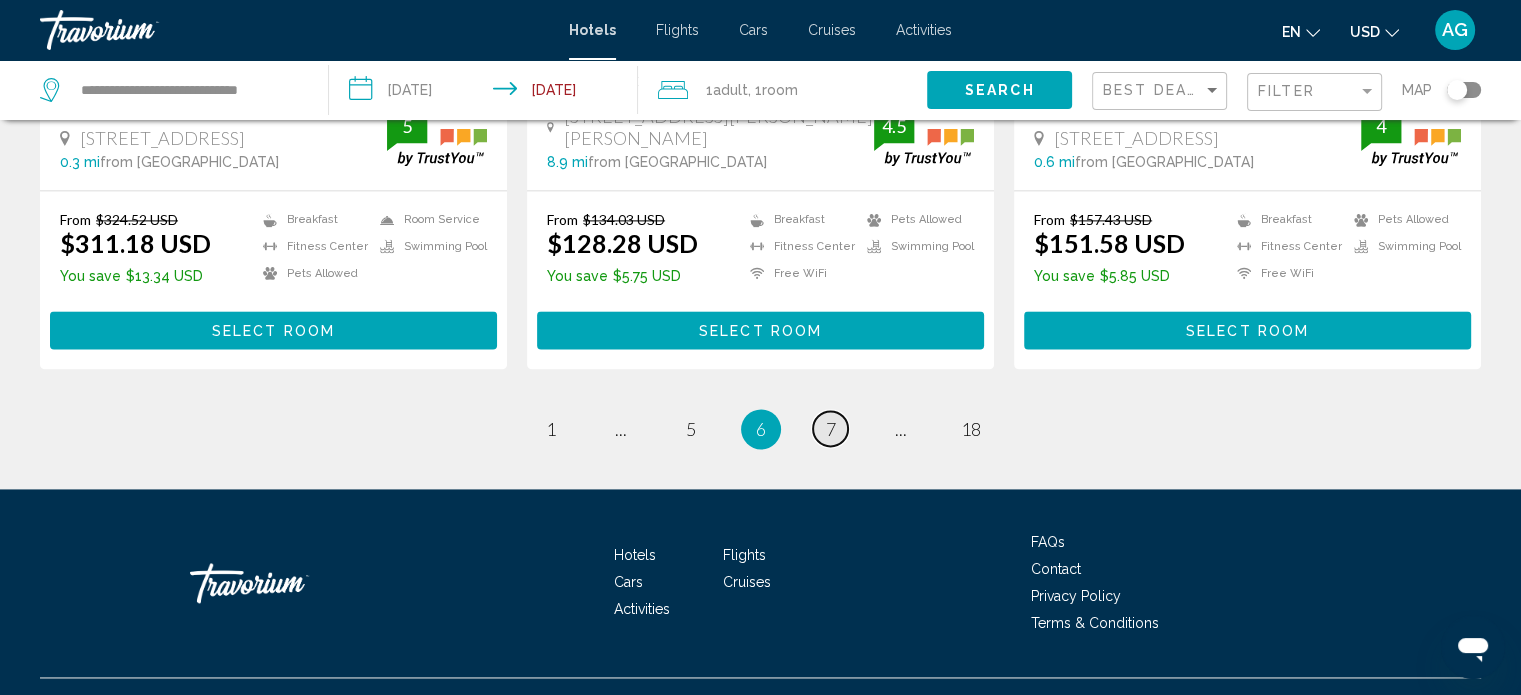 scroll, scrollTop: 2795, scrollLeft: 0, axis: vertical 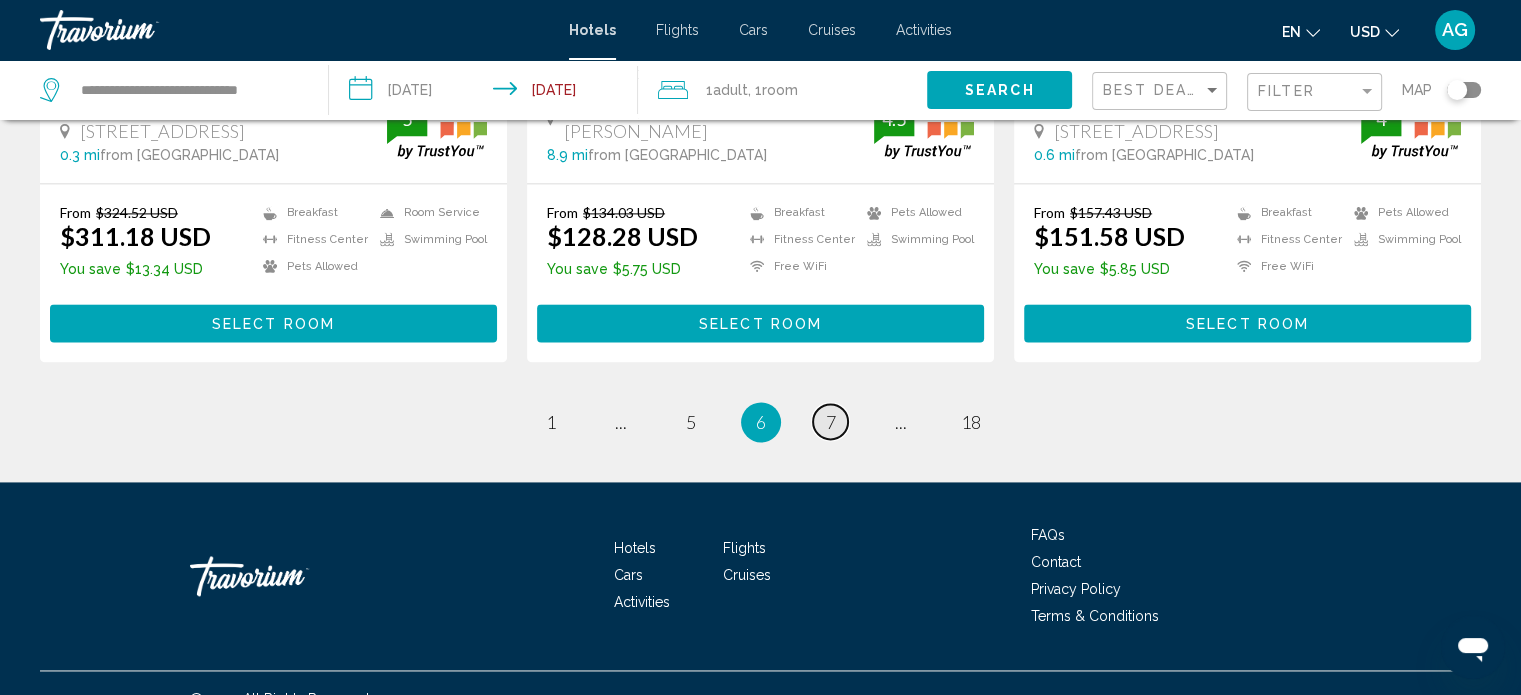 click on "7" at bounding box center [831, 422] 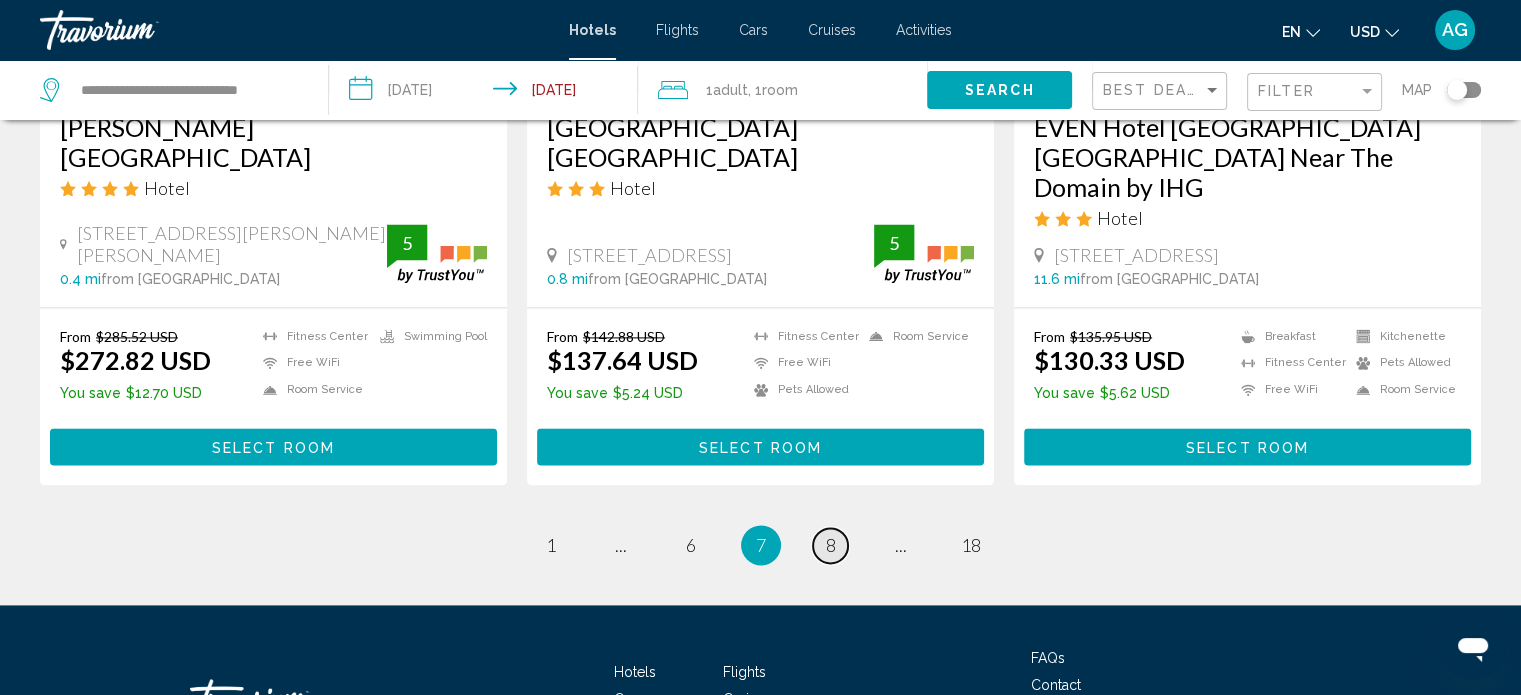 scroll, scrollTop: 2792, scrollLeft: 0, axis: vertical 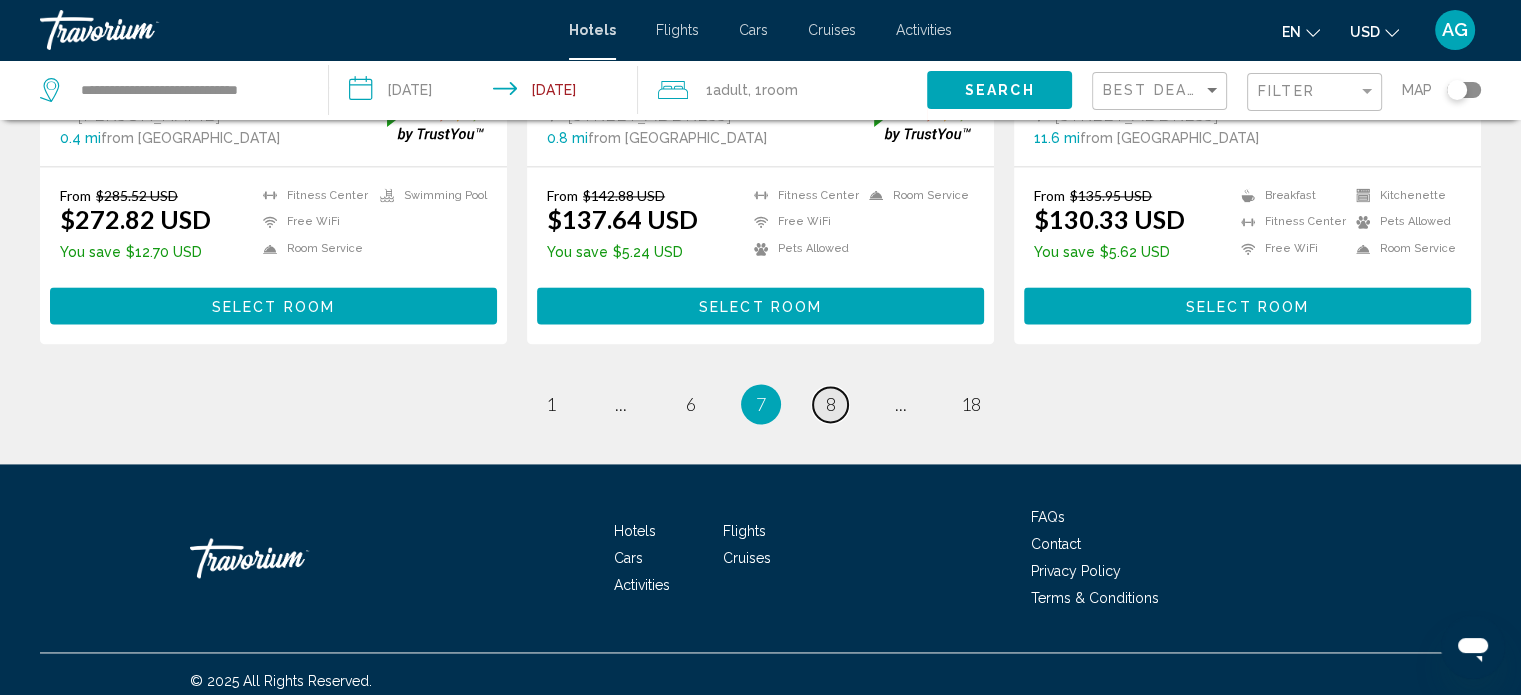 click on "8" at bounding box center (831, 404) 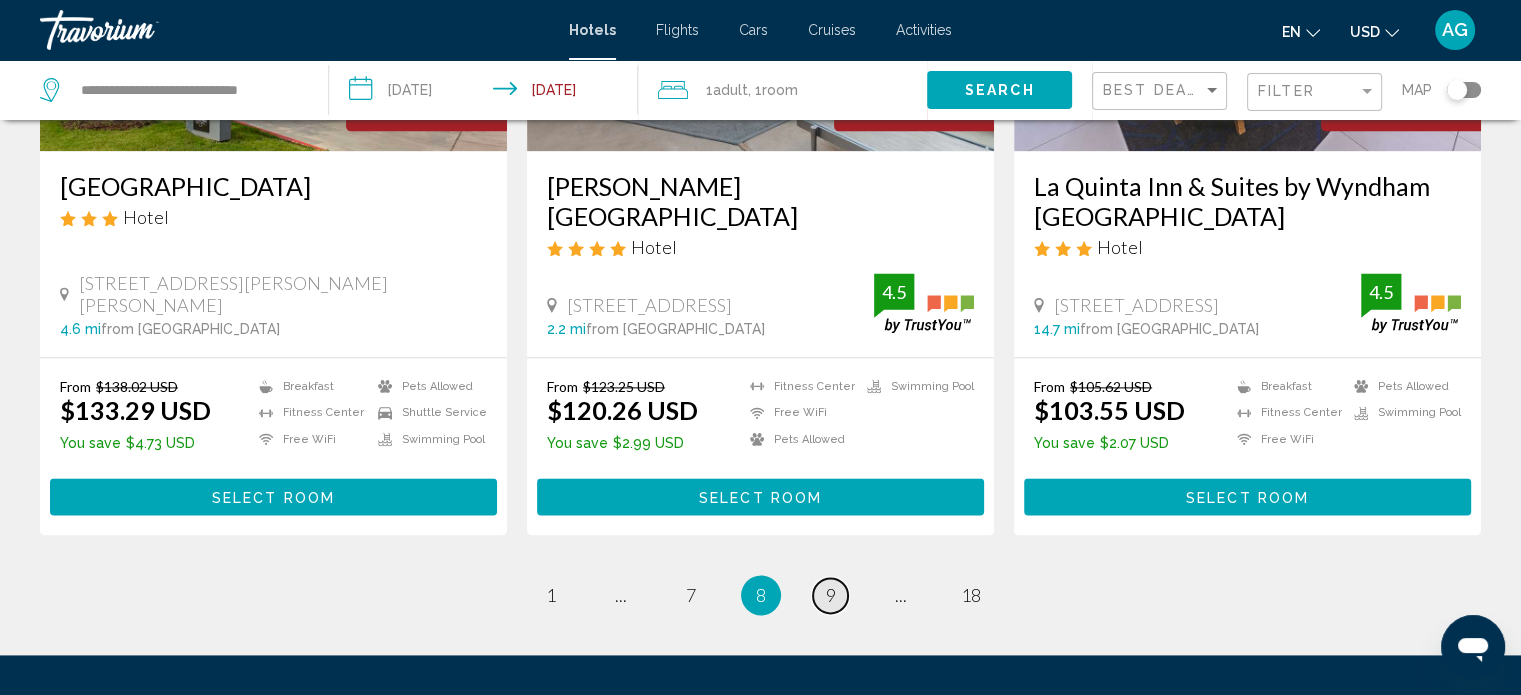 scroll, scrollTop: 2792, scrollLeft: 0, axis: vertical 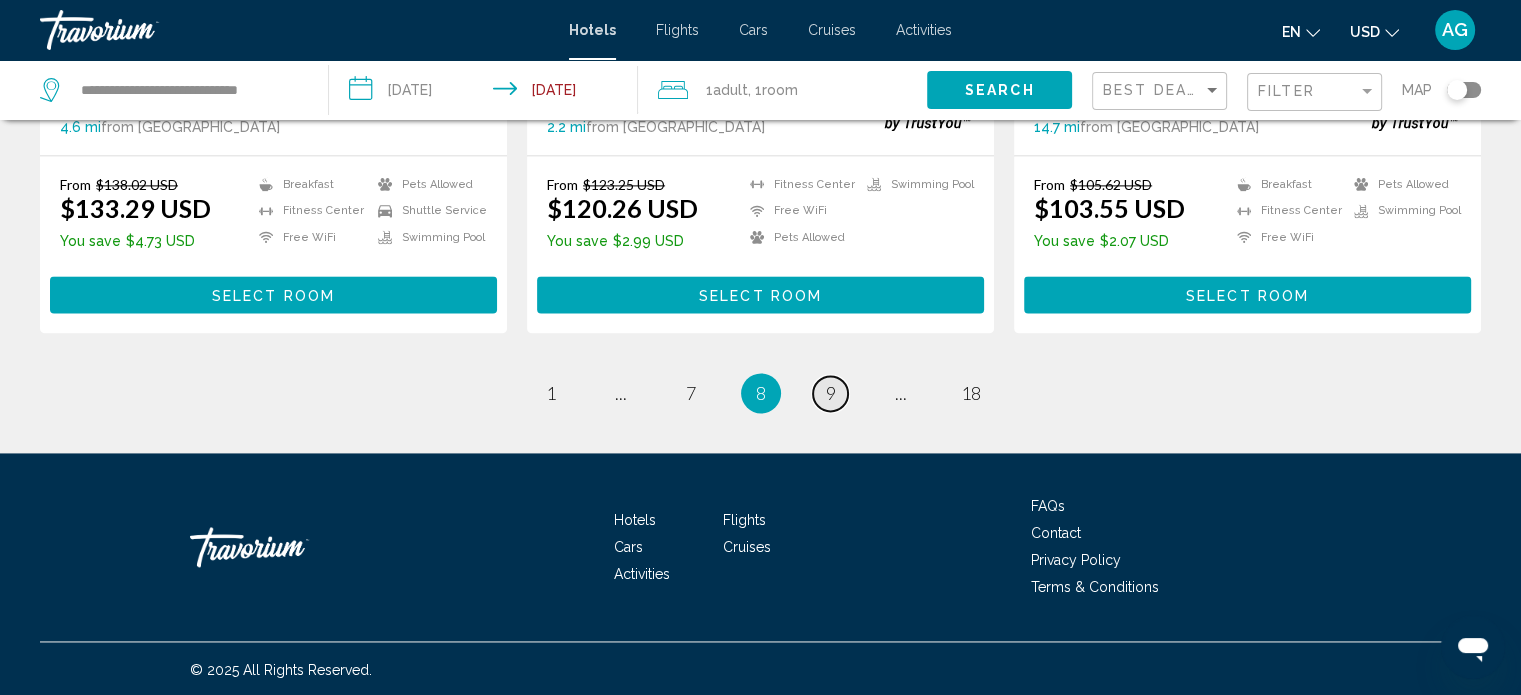click on "9" at bounding box center [831, 393] 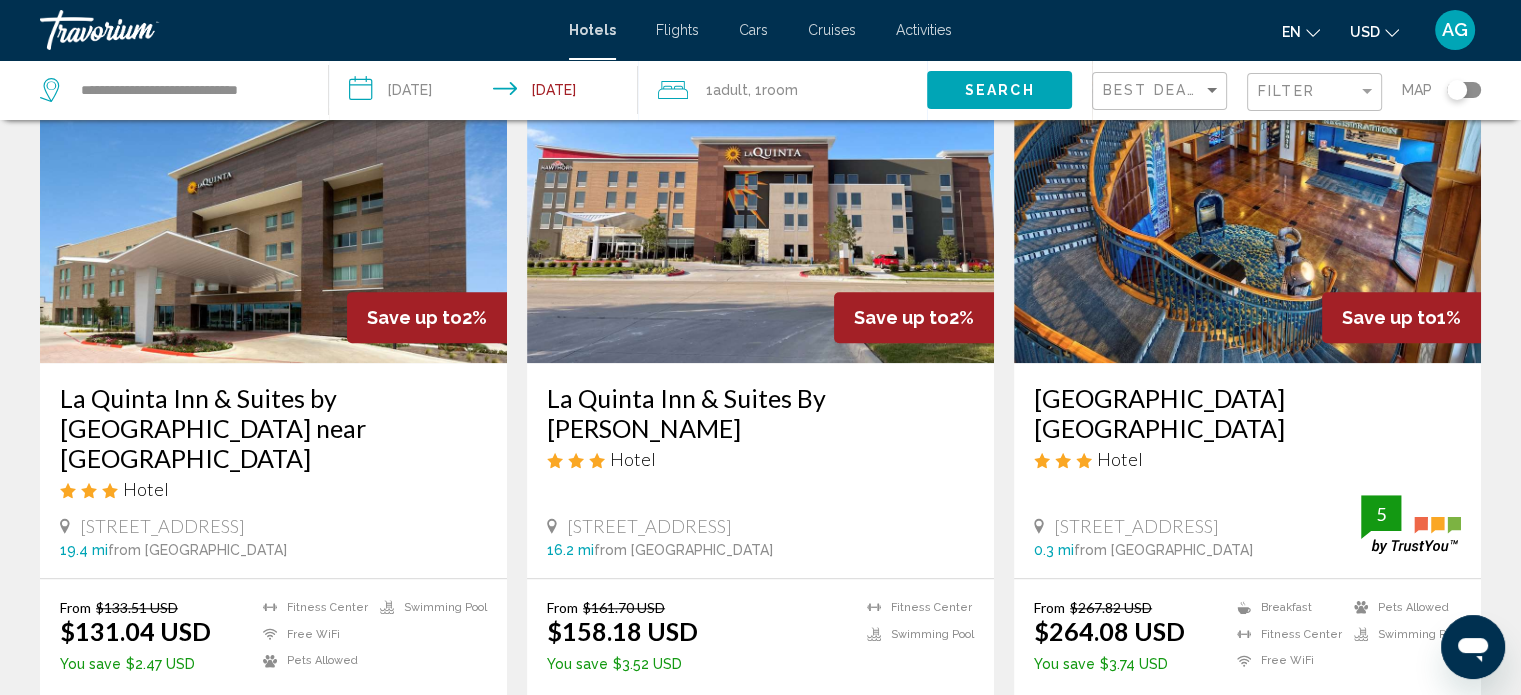 scroll, scrollTop: 1640, scrollLeft: 0, axis: vertical 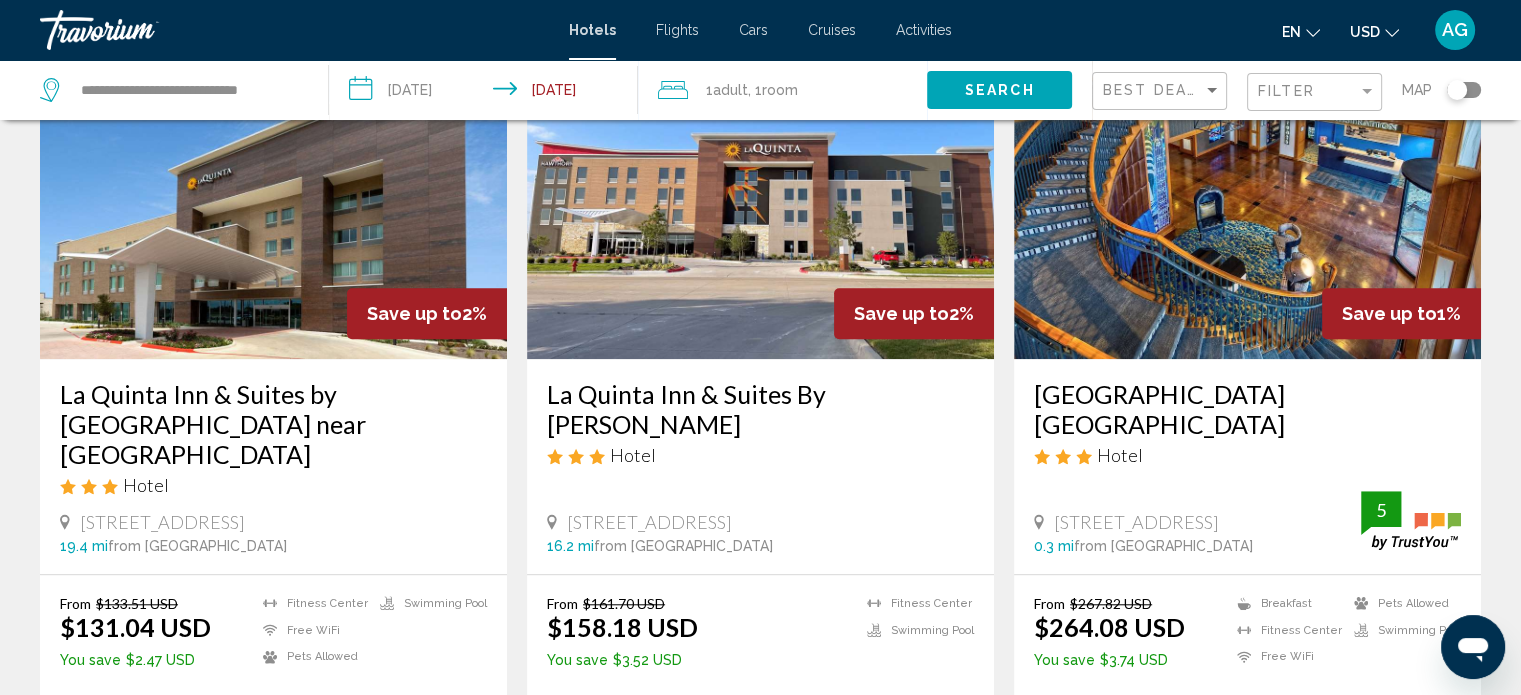 click on "La Quinta Inn & Suites By [PERSON_NAME]" at bounding box center [760, 409] 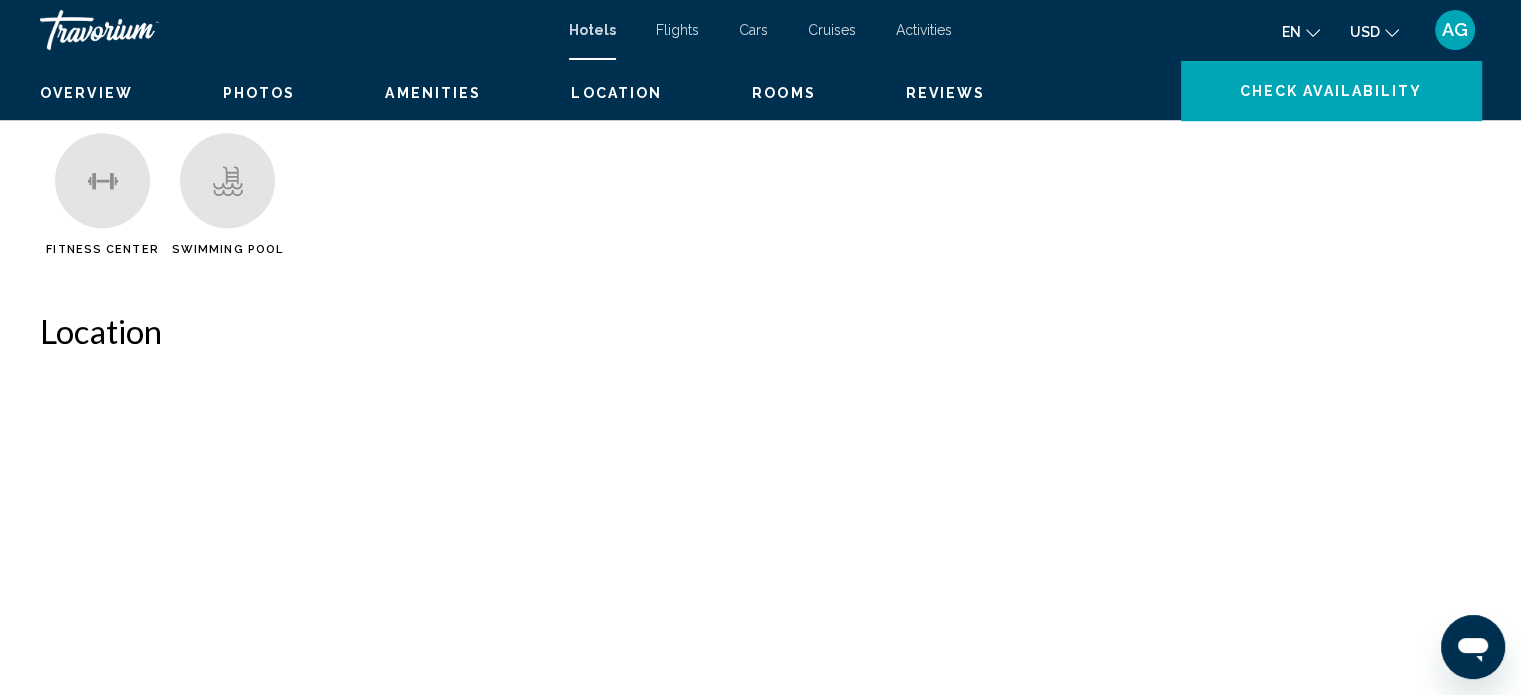 scroll, scrollTop: 12, scrollLeft: 0, axis: vertical 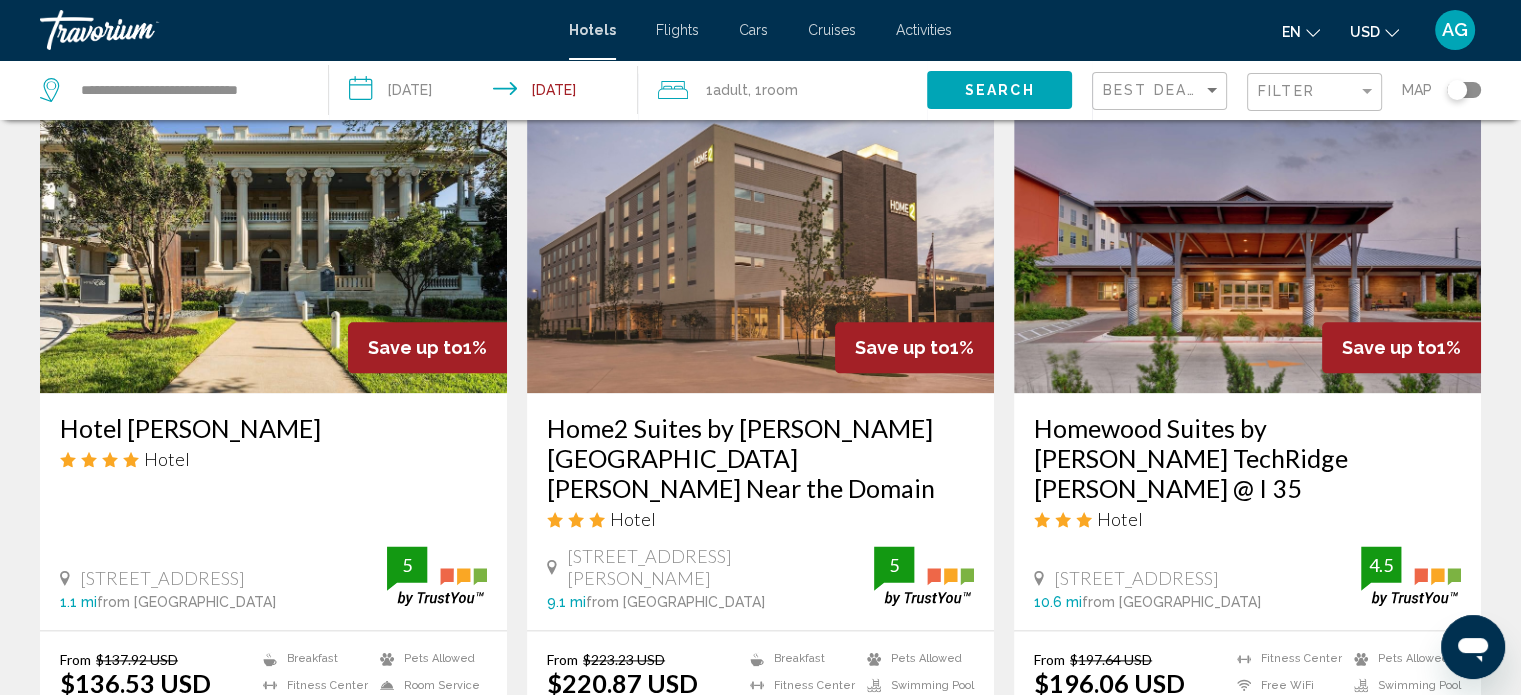 click at bounding box center [273, 233] 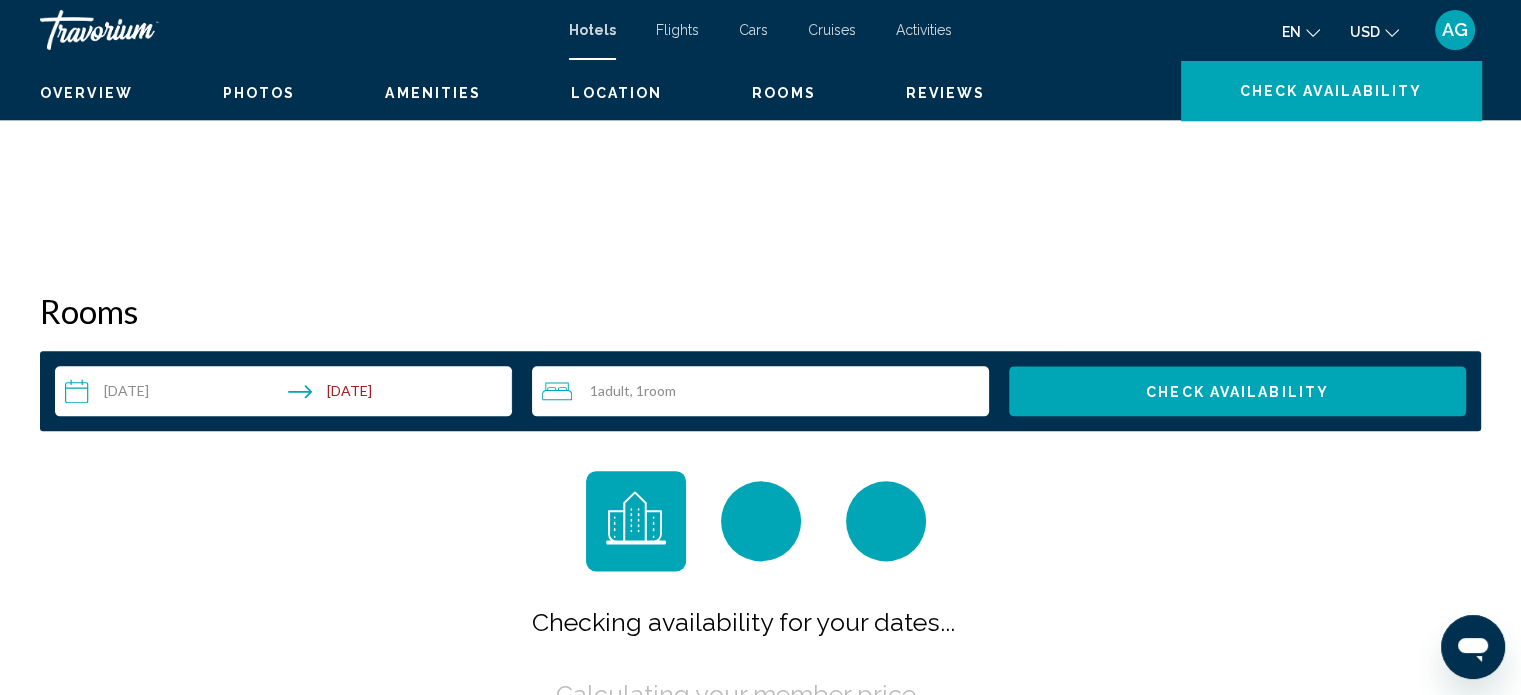 scroll, scrollTop: 12, scrollLeft: 0, axis: vertical 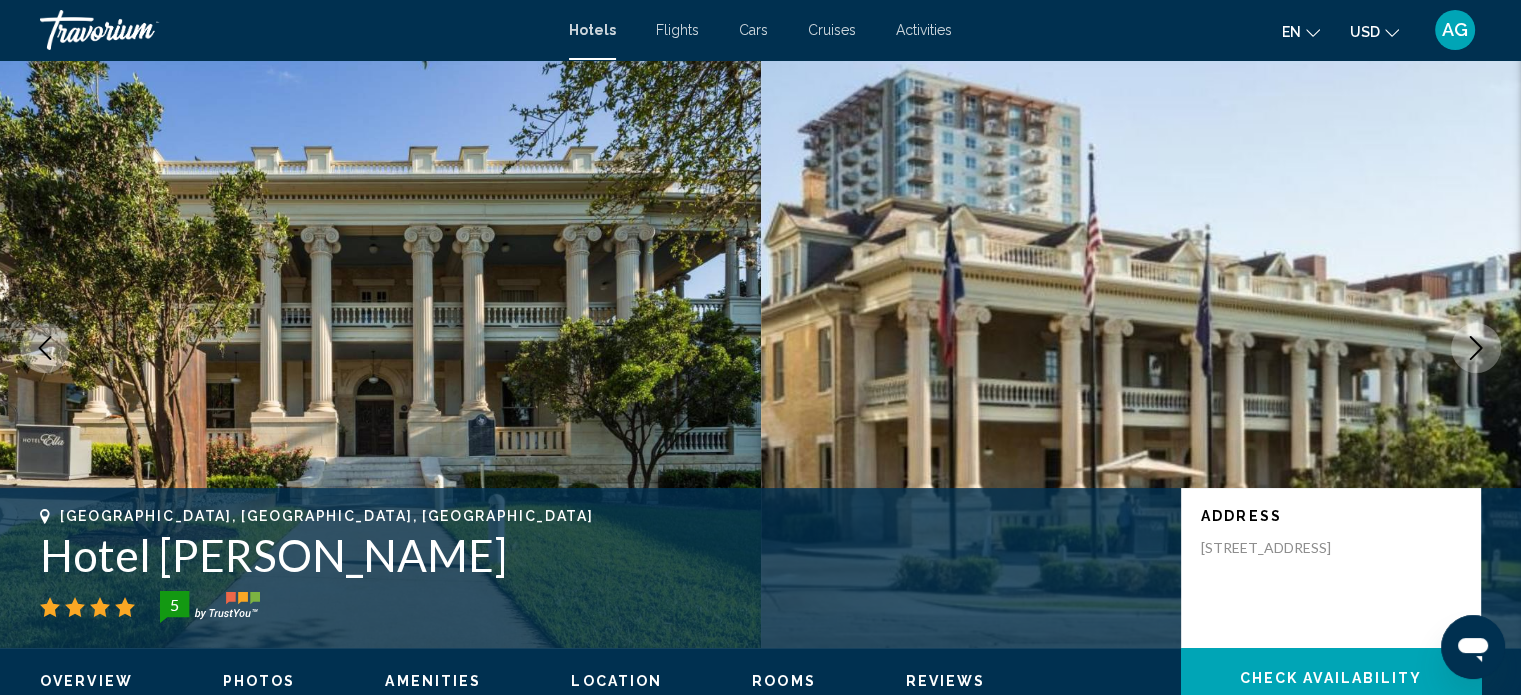 type 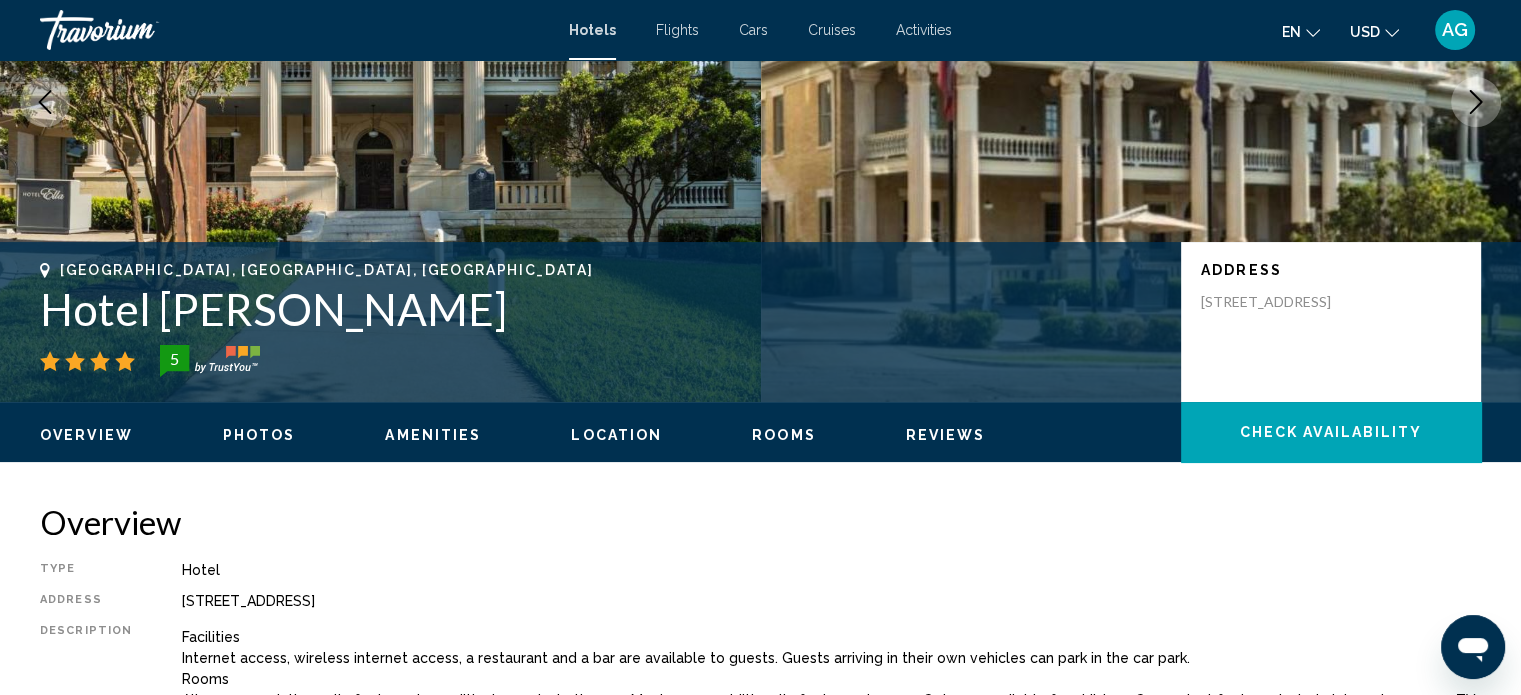 scroll, scrollTop: 252, scrollLeft: 0, axis: vertical 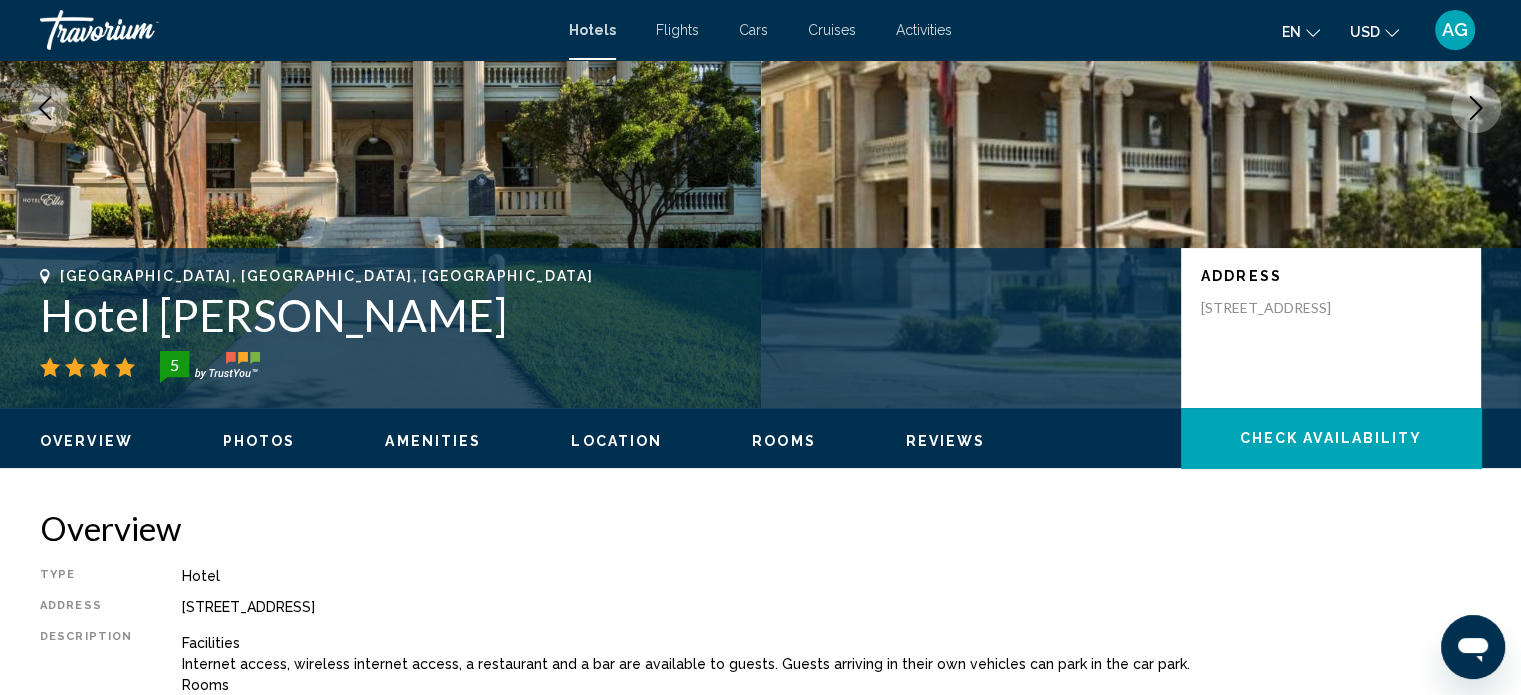 click on "Photos" at bounding box center (259, 441) 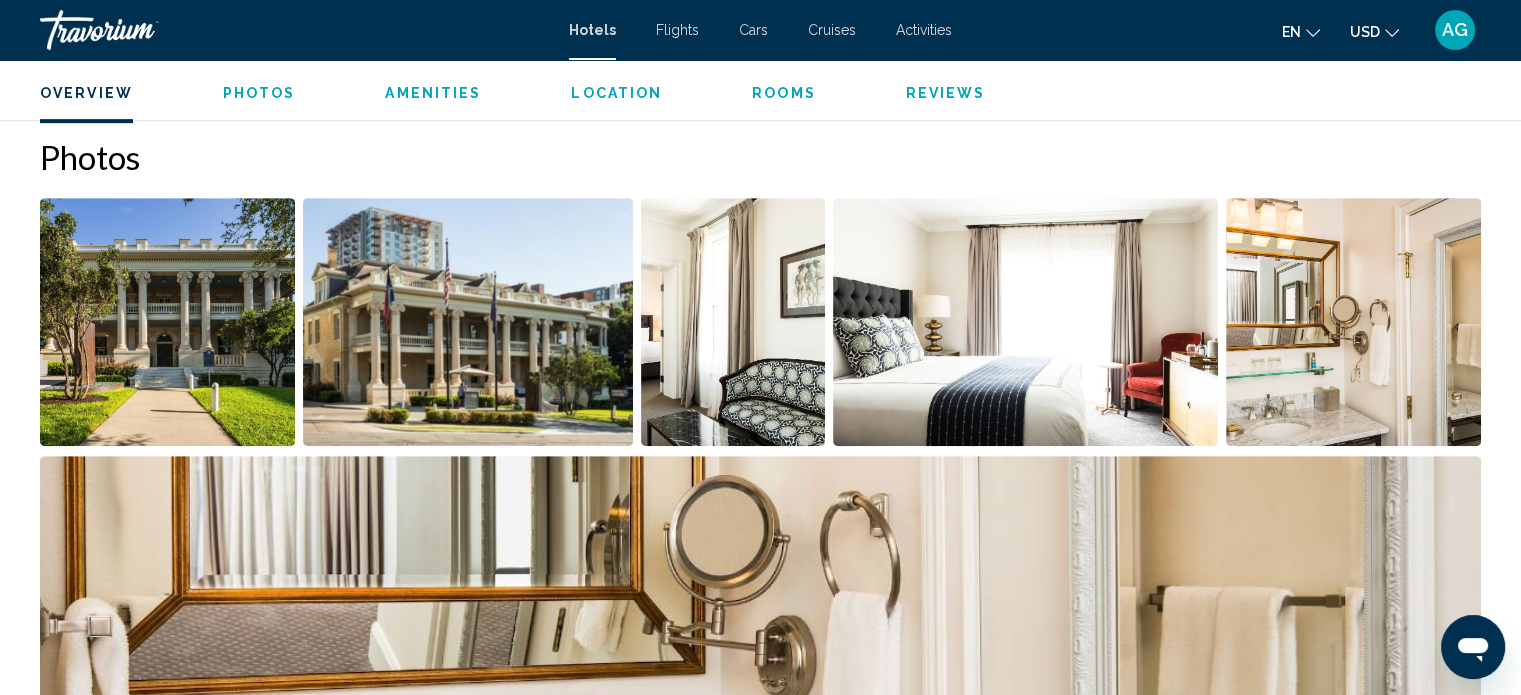 scroll, scrollTop: 976, scrollLeft: 0, axis: vertical 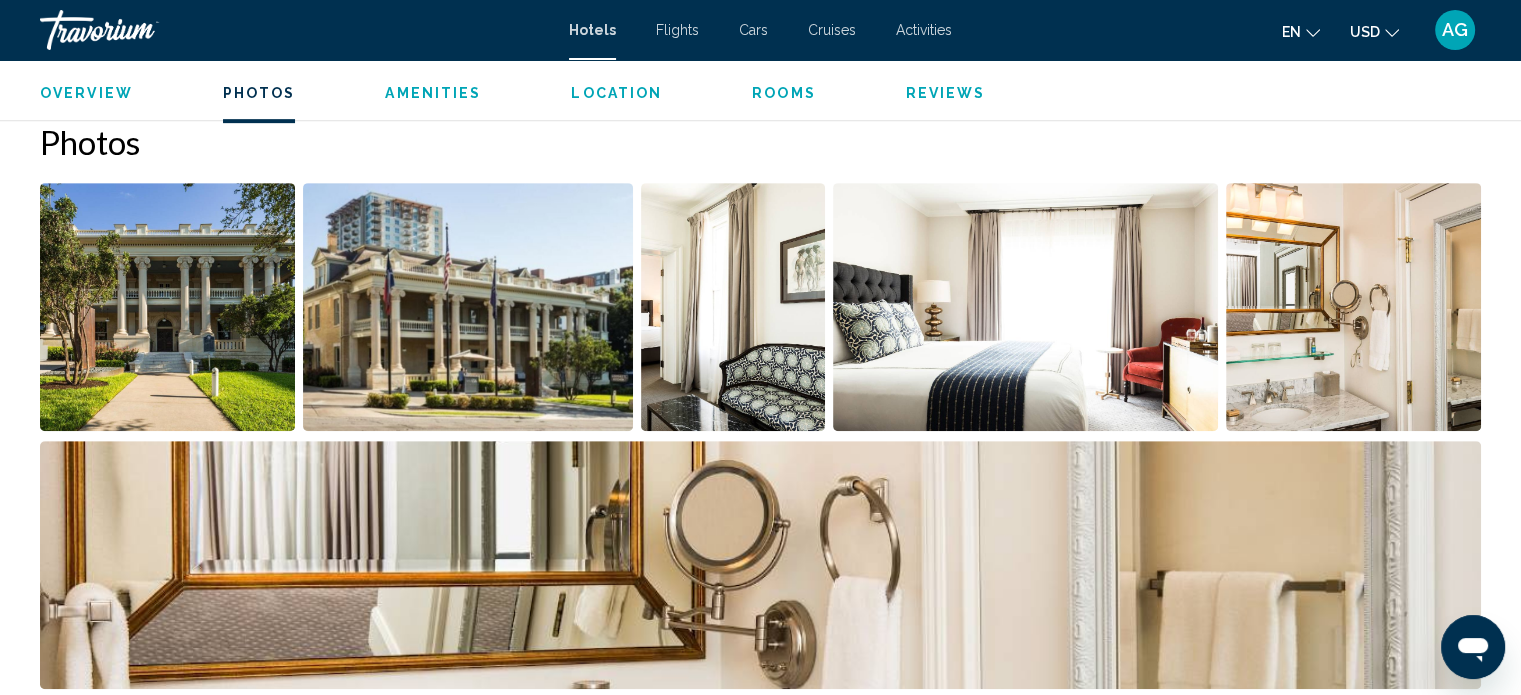 type 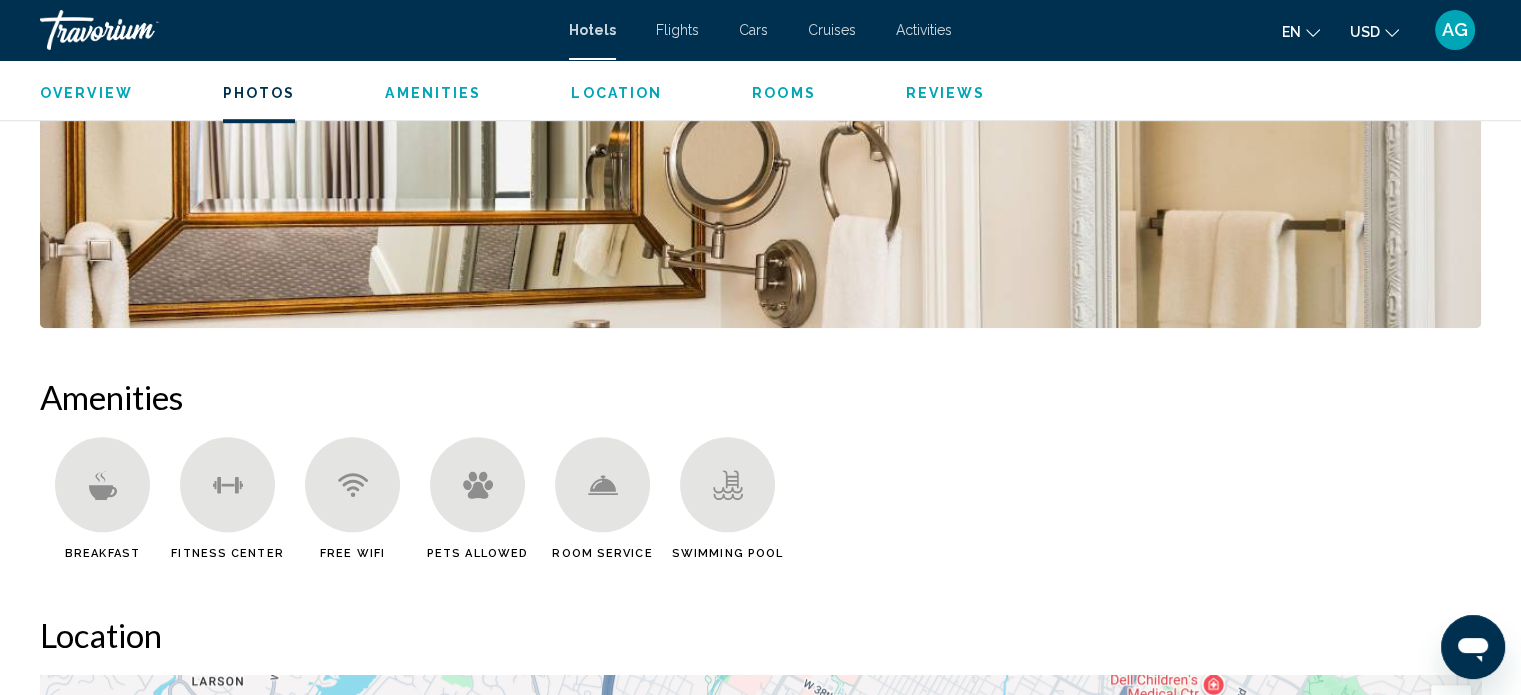 scroll, scrollTop: 896, scrollLeft: 0, axis: vertical 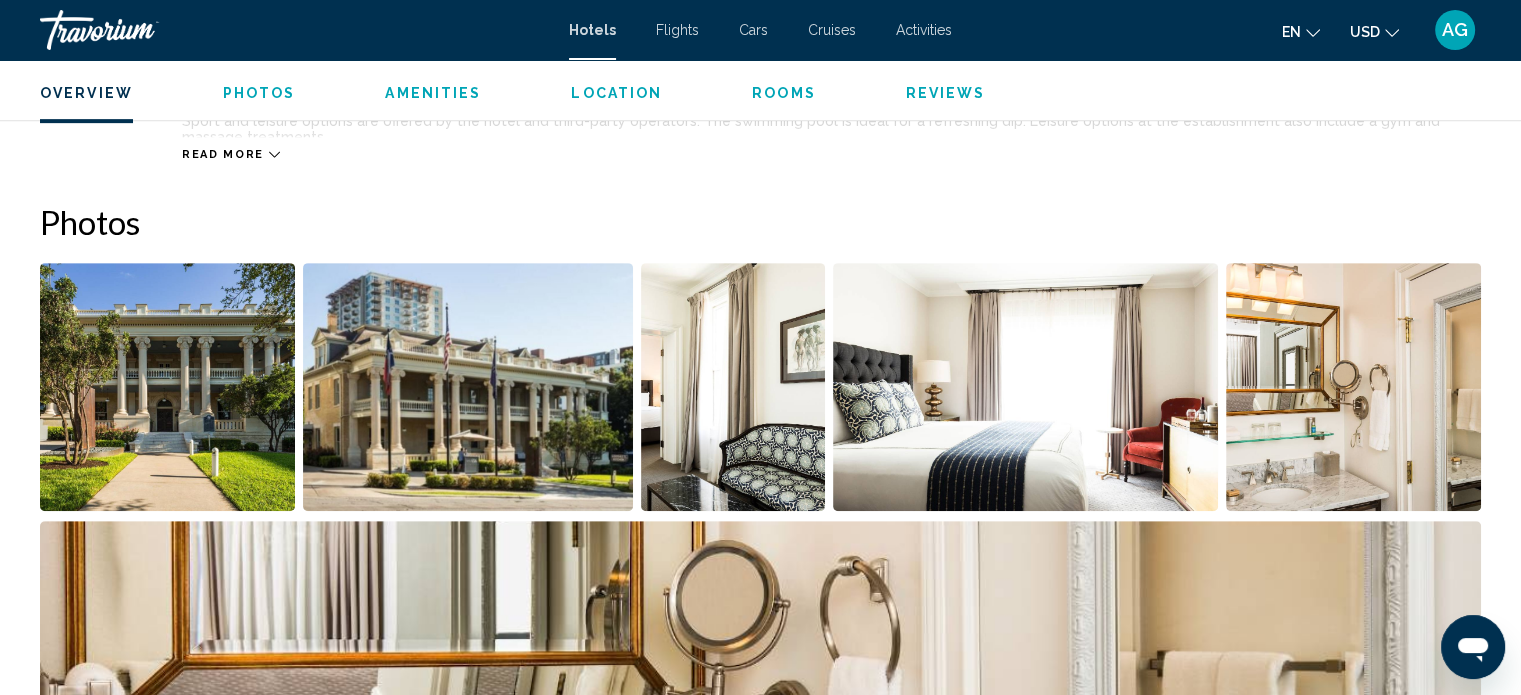 click at bounding box center (733, 387) 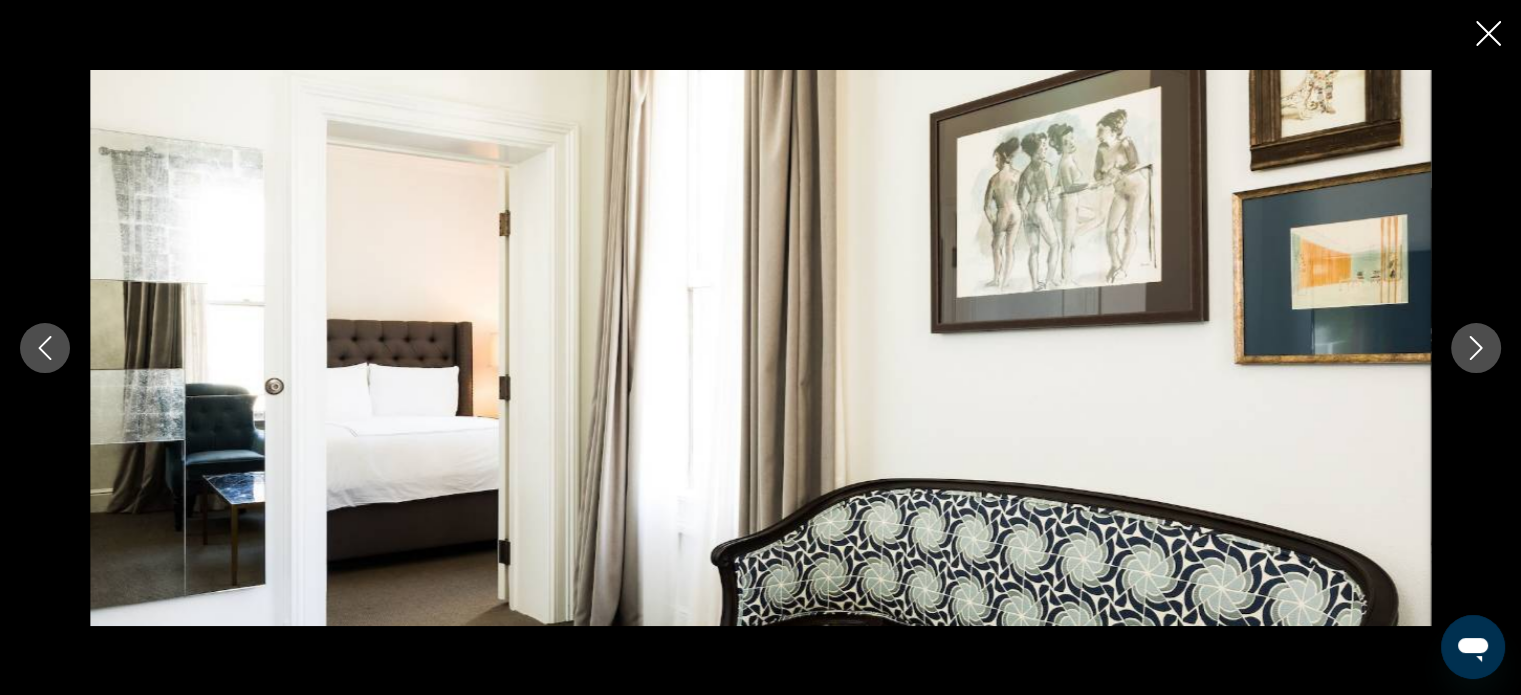 click 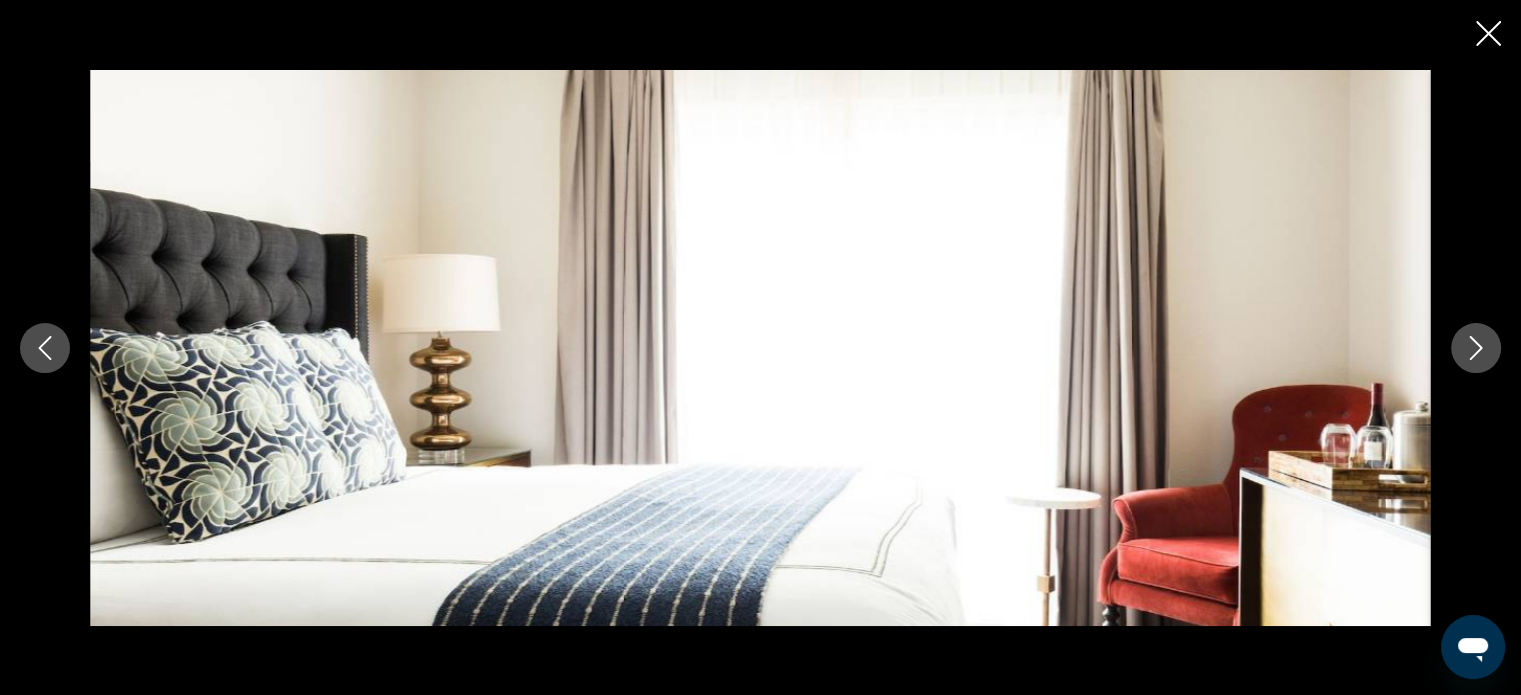 click 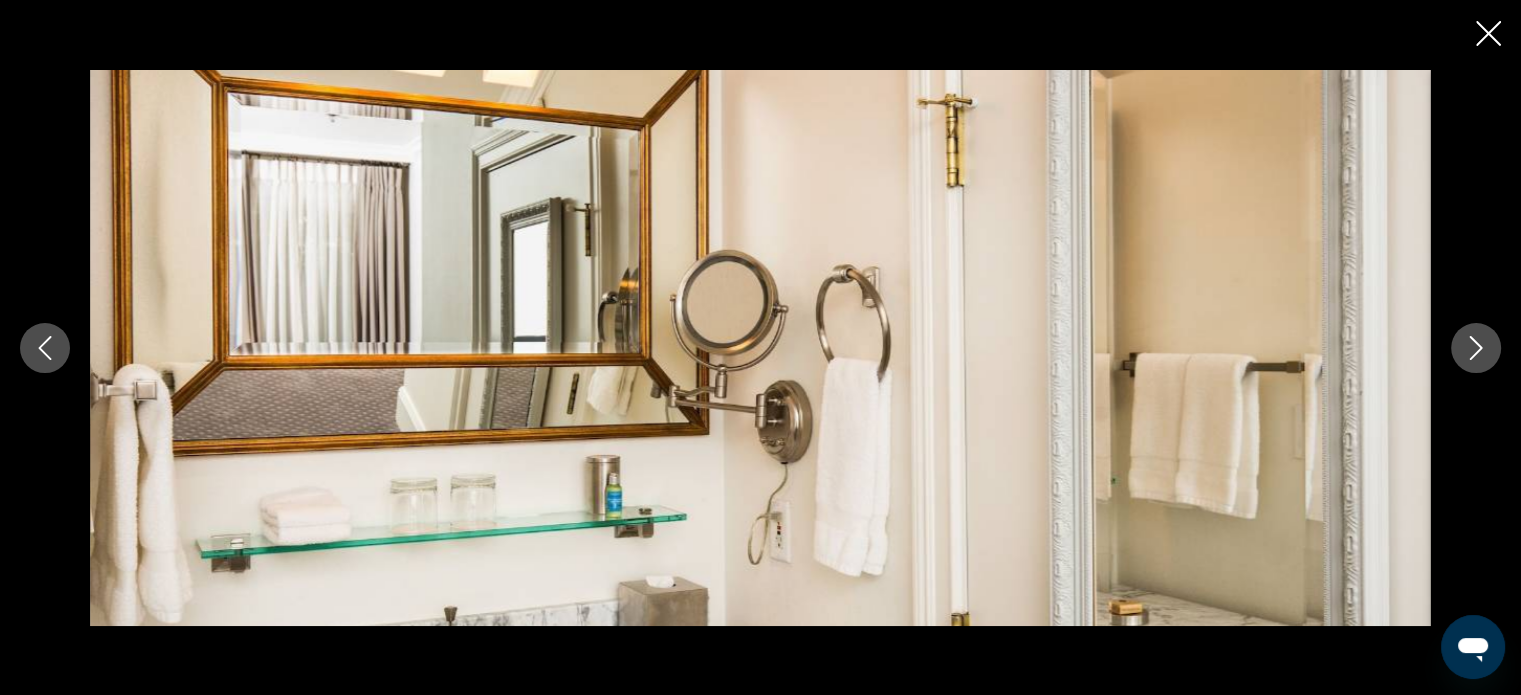 click 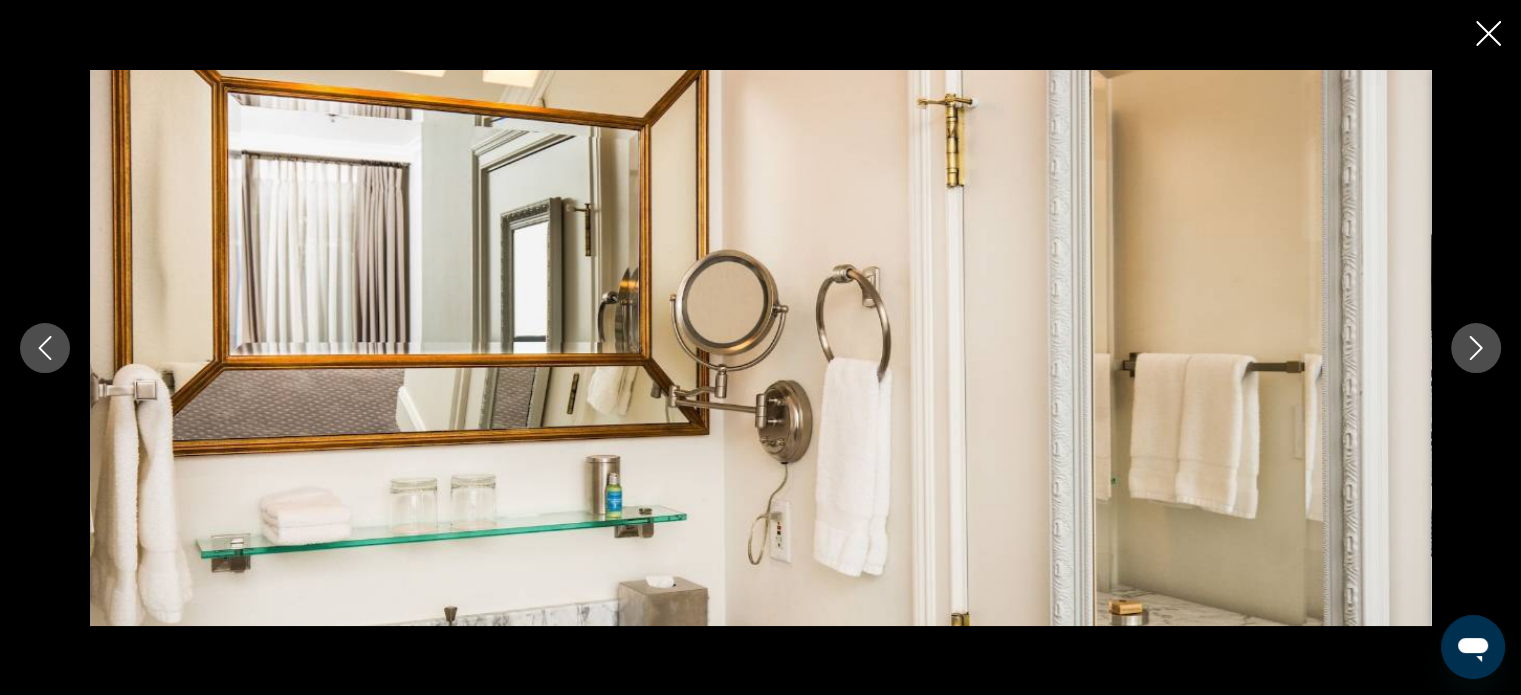 click 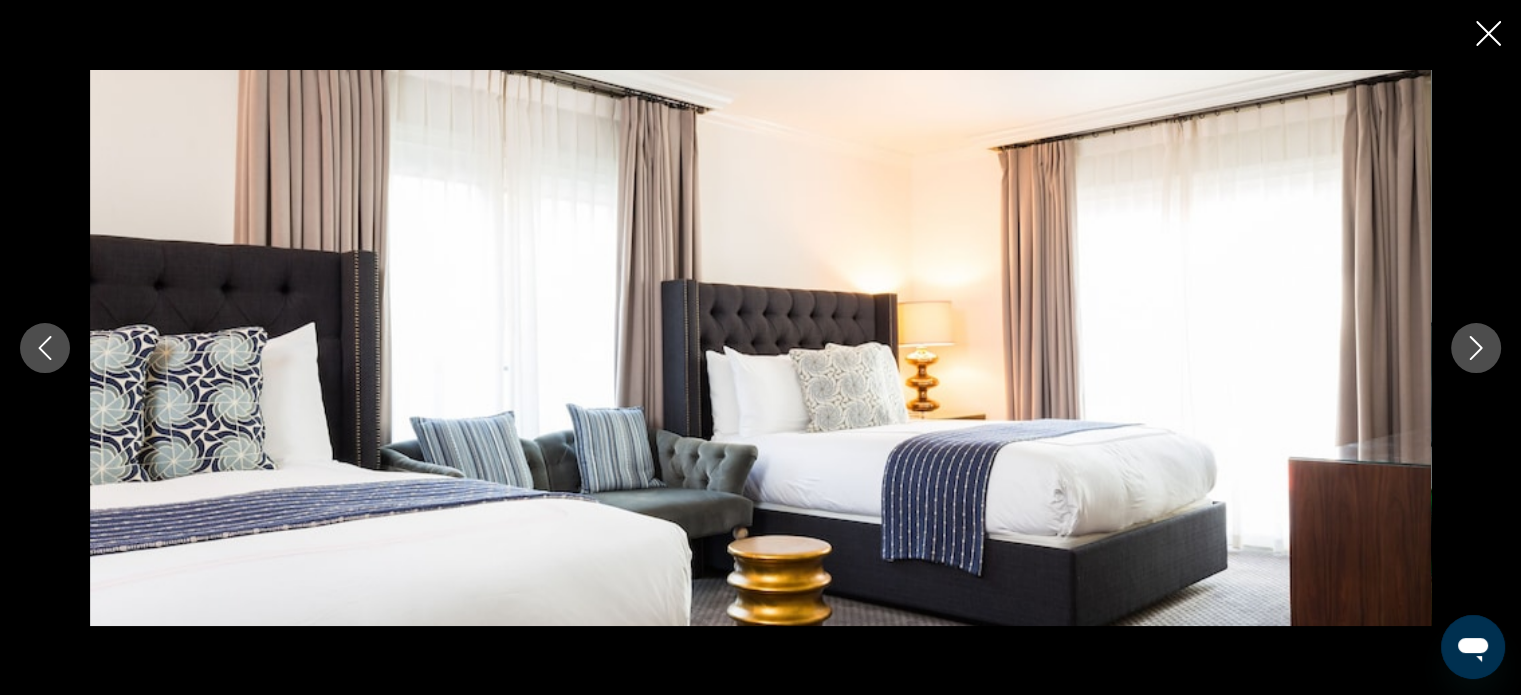 click 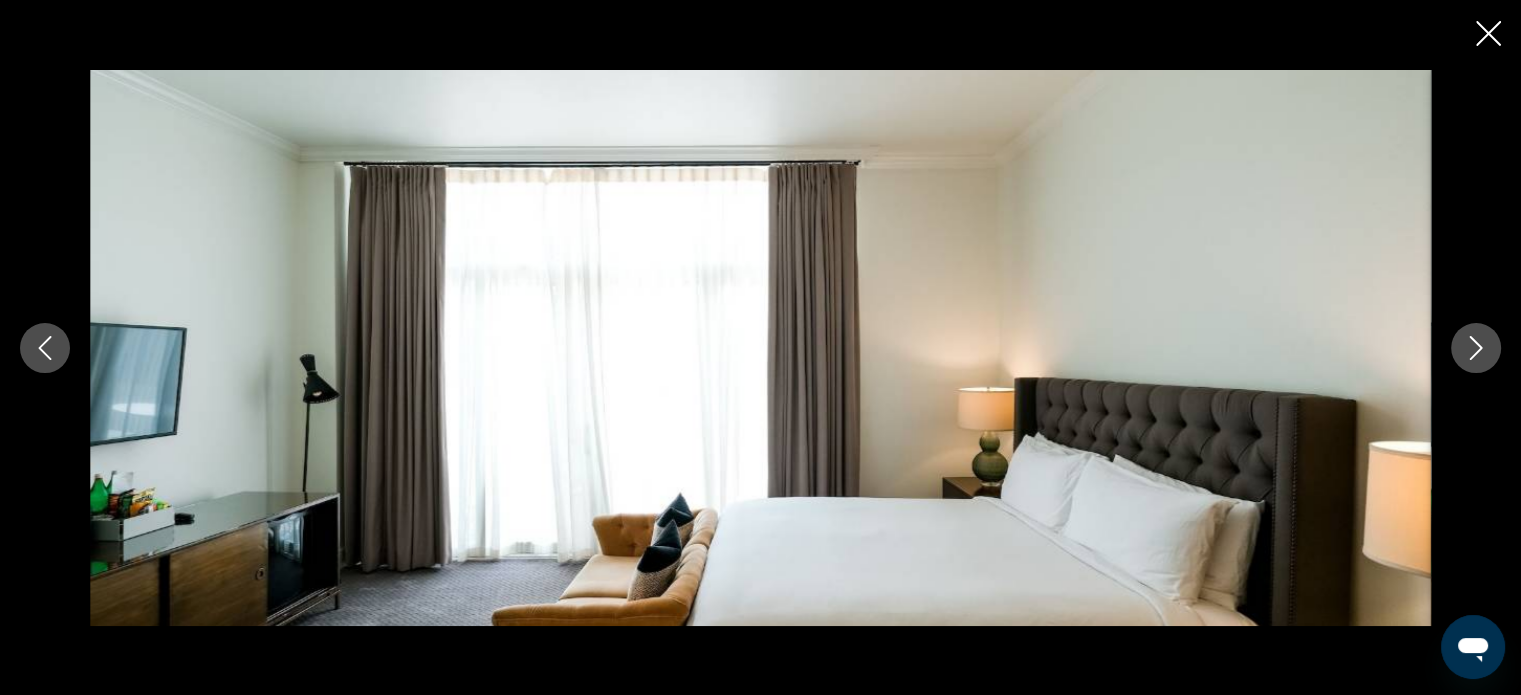 click 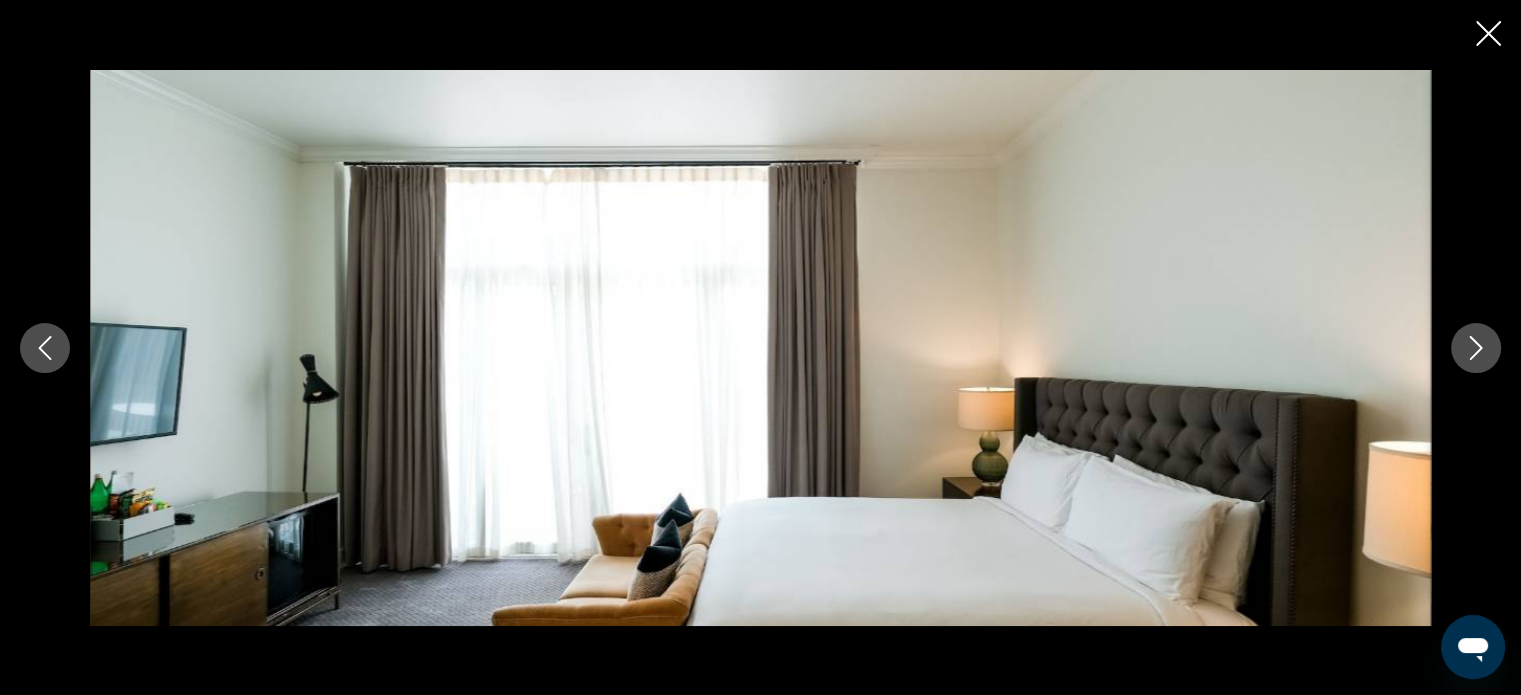 click 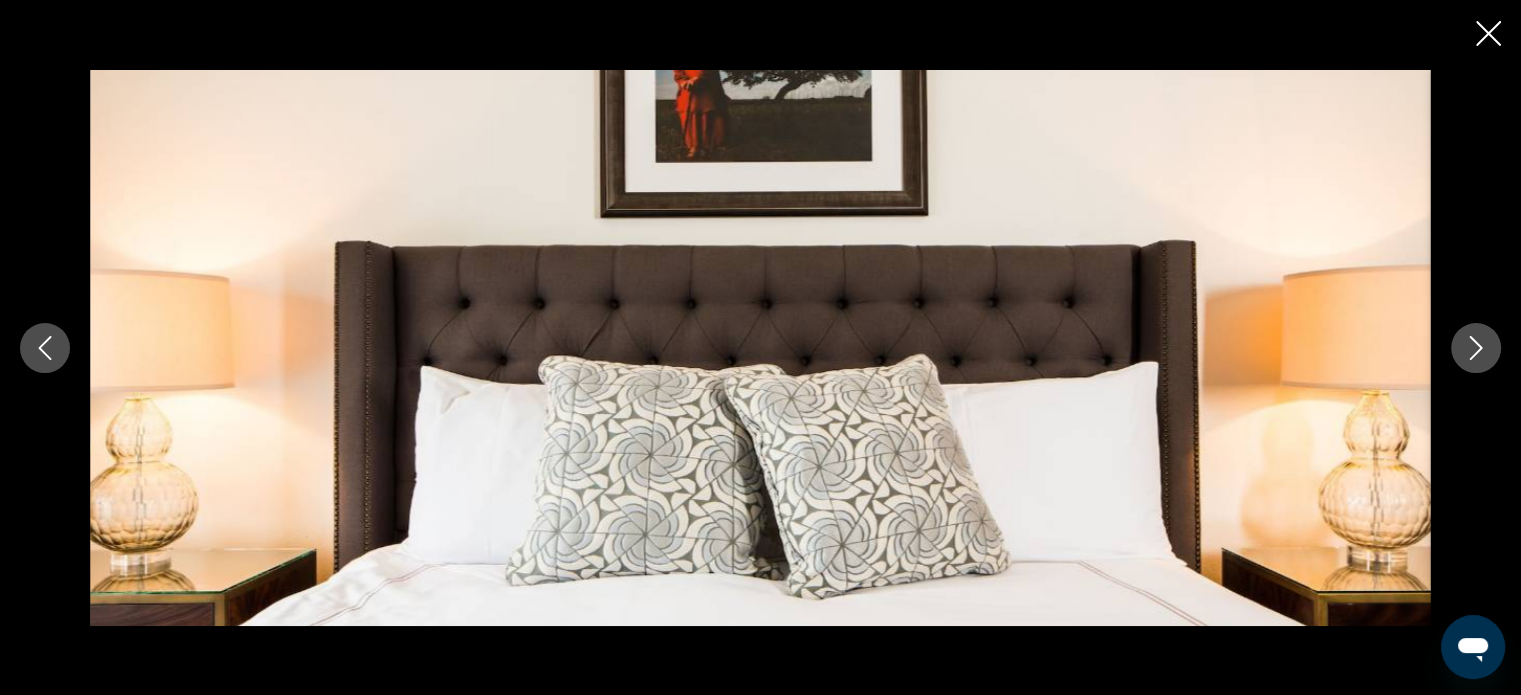 click 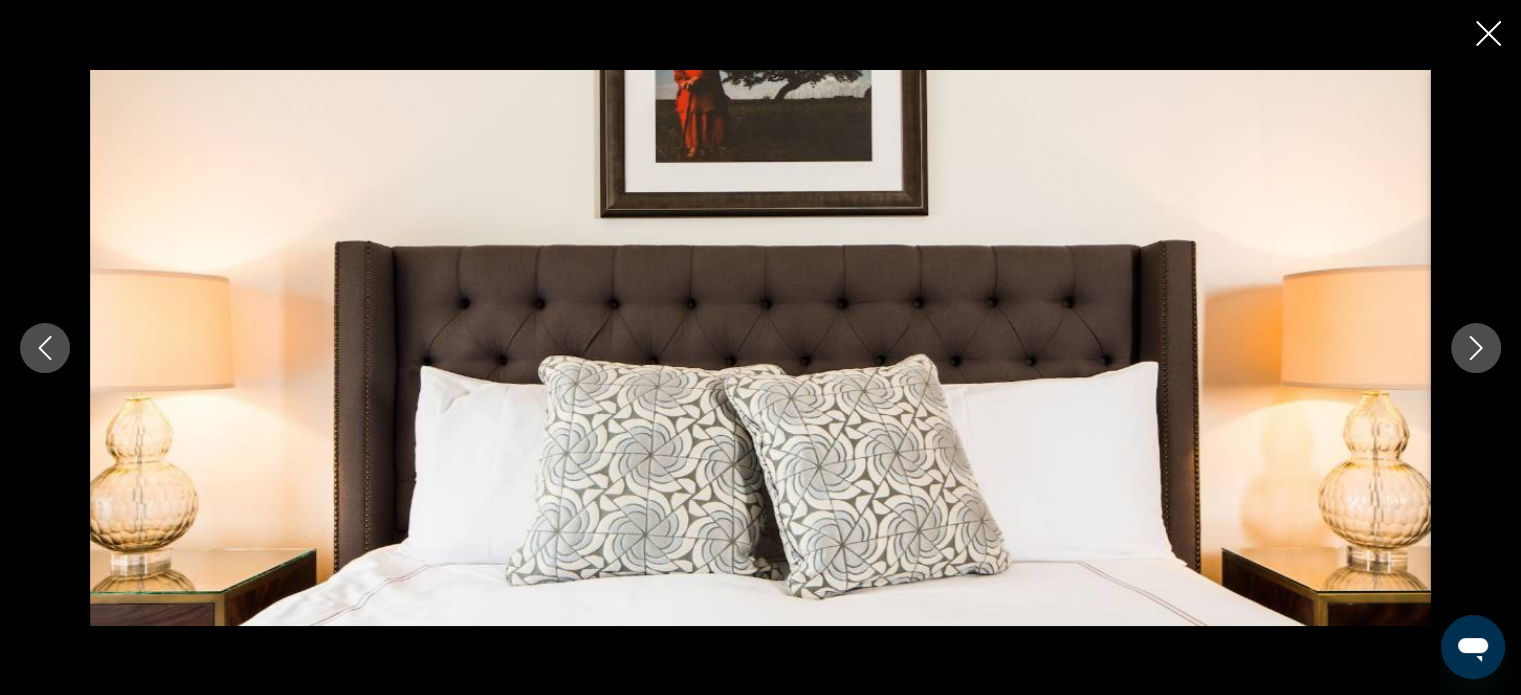 click 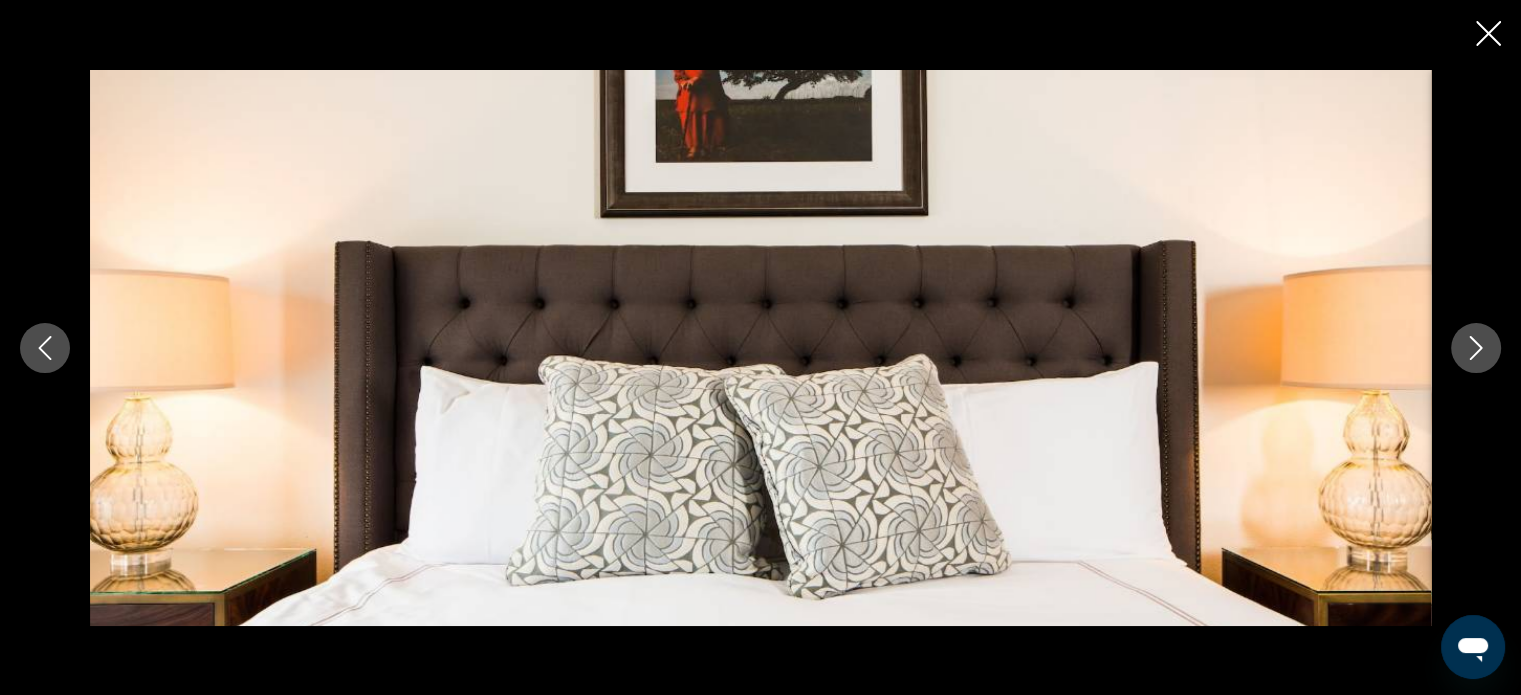 click 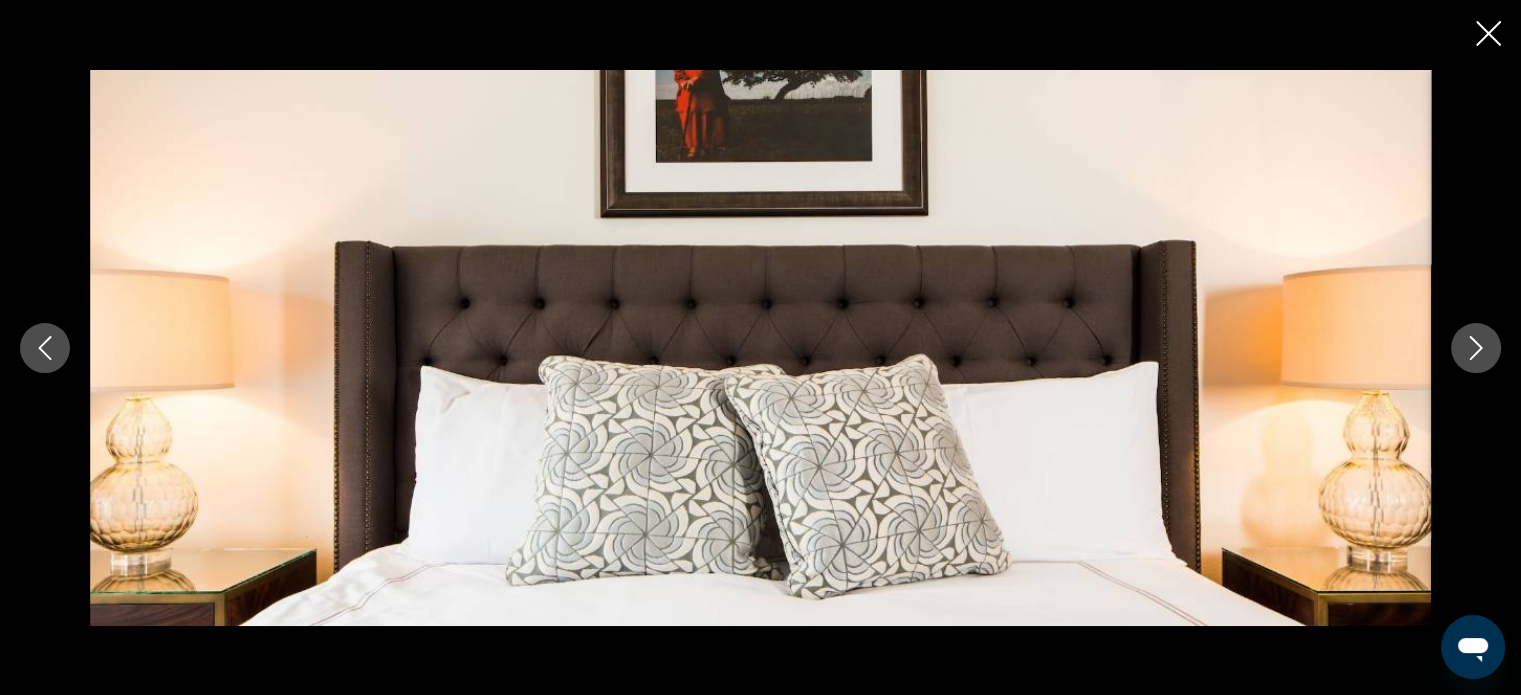 click 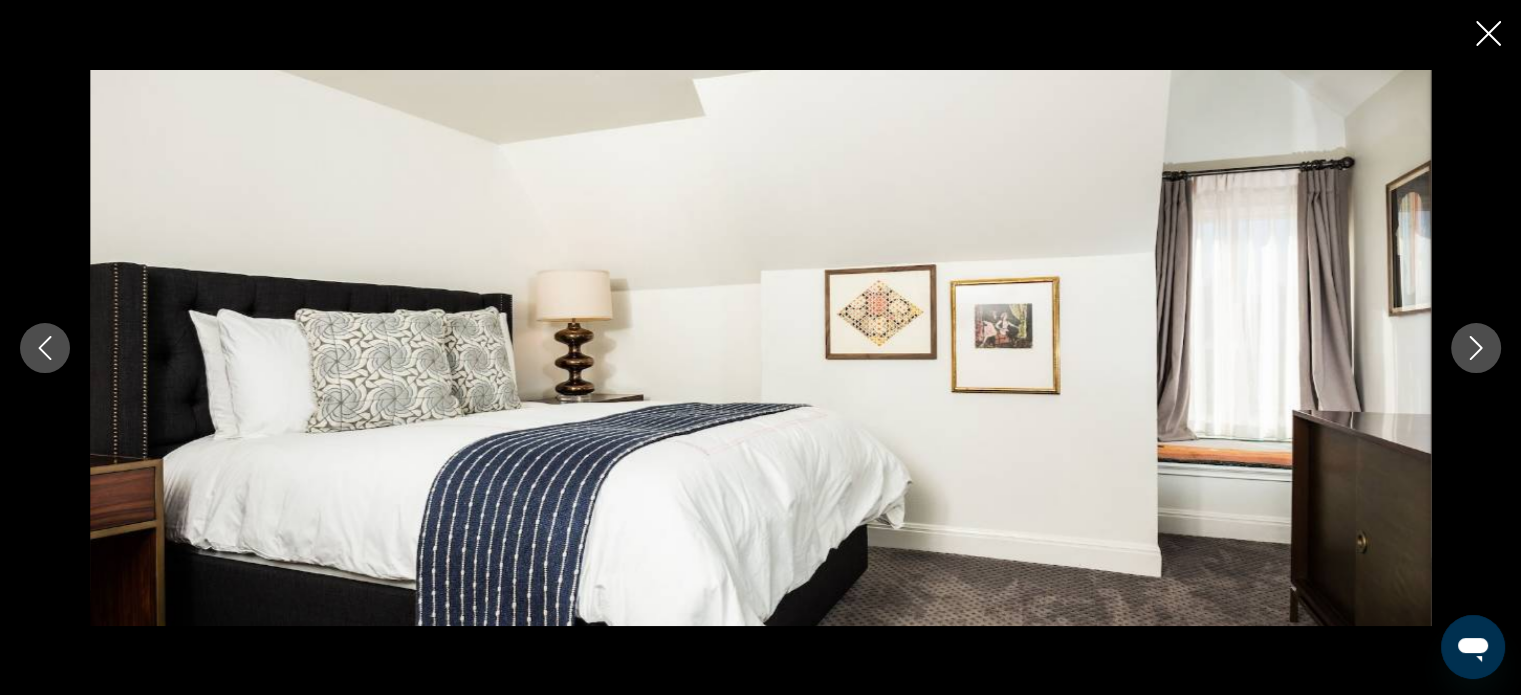 click 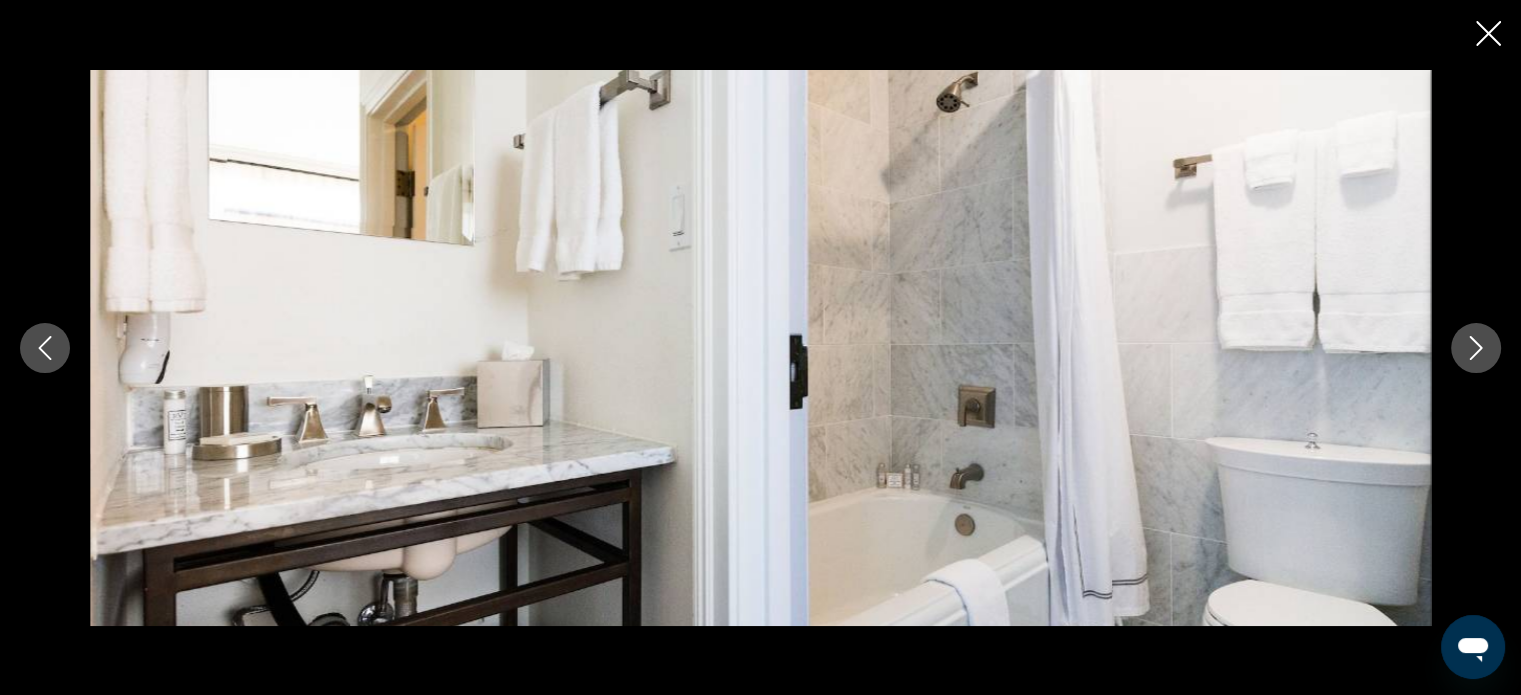 click 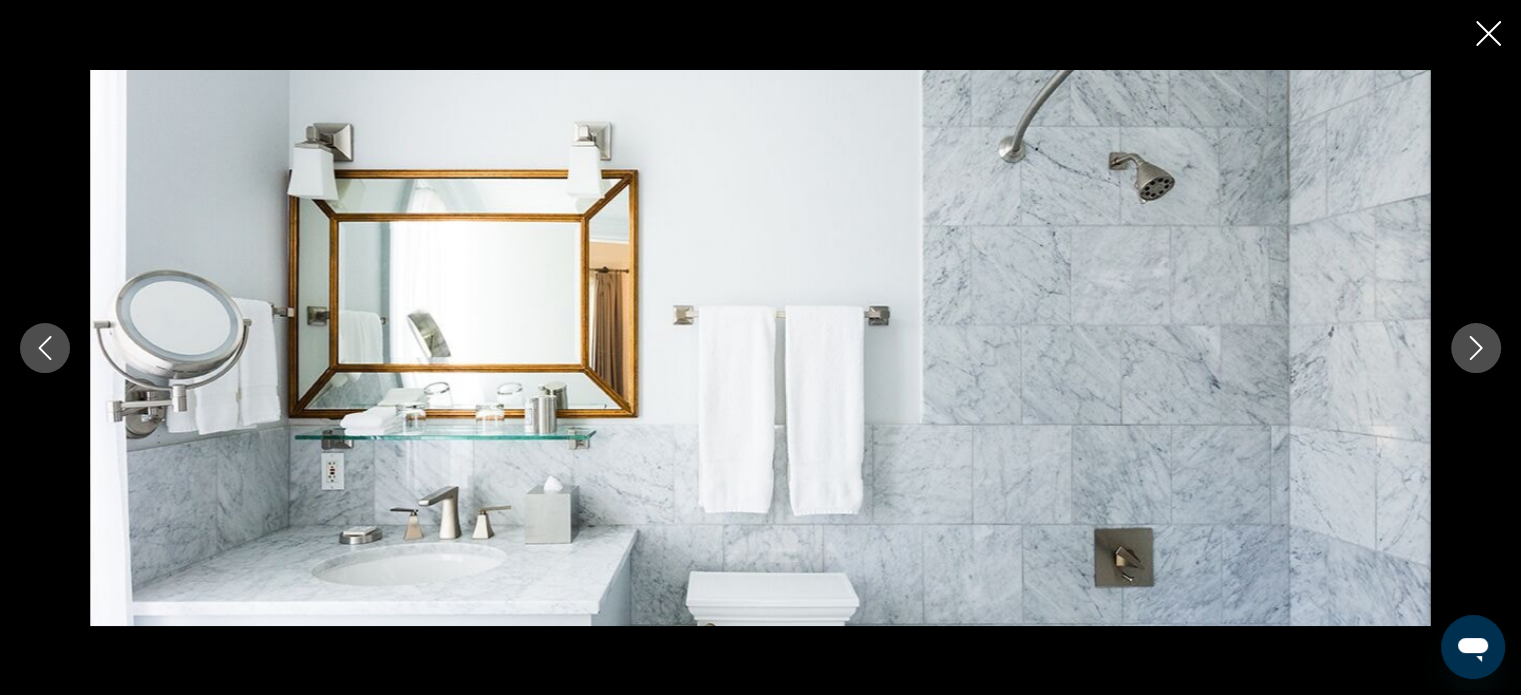 click 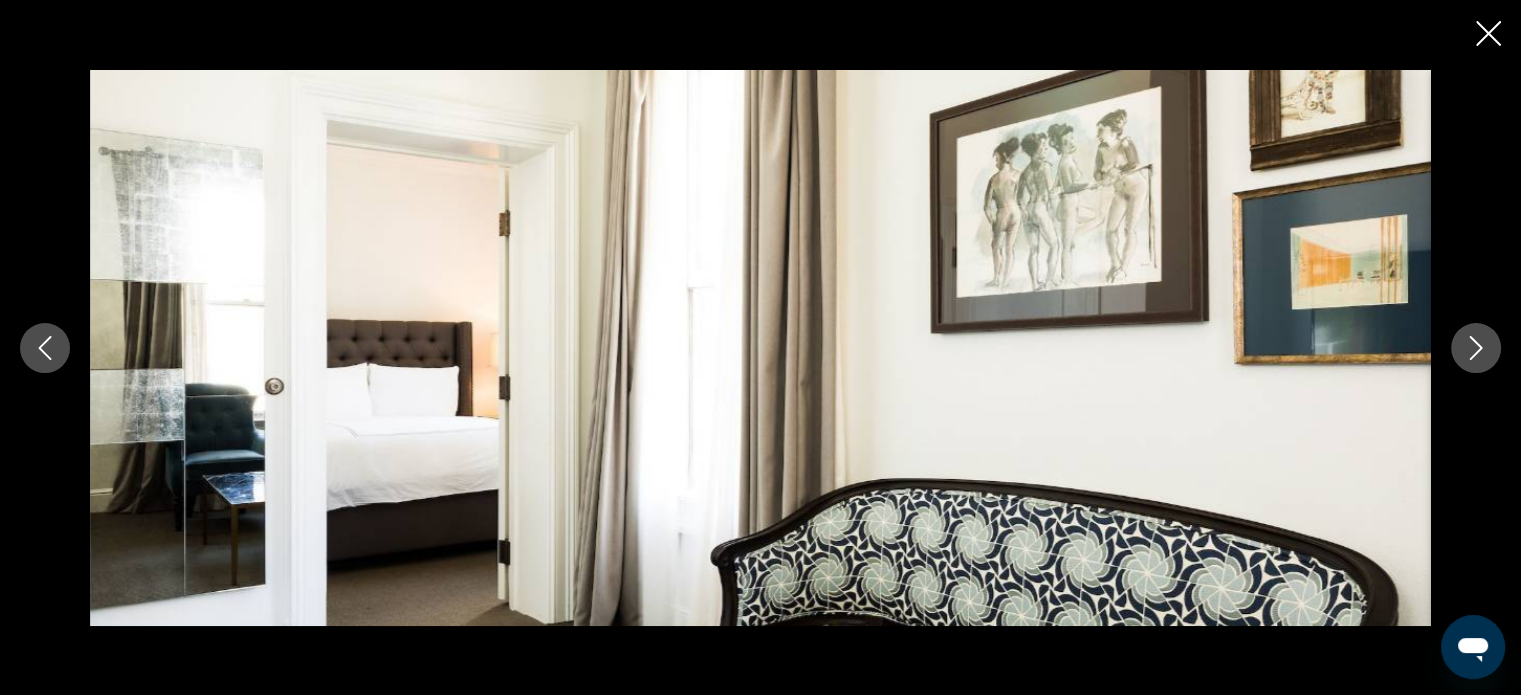 click 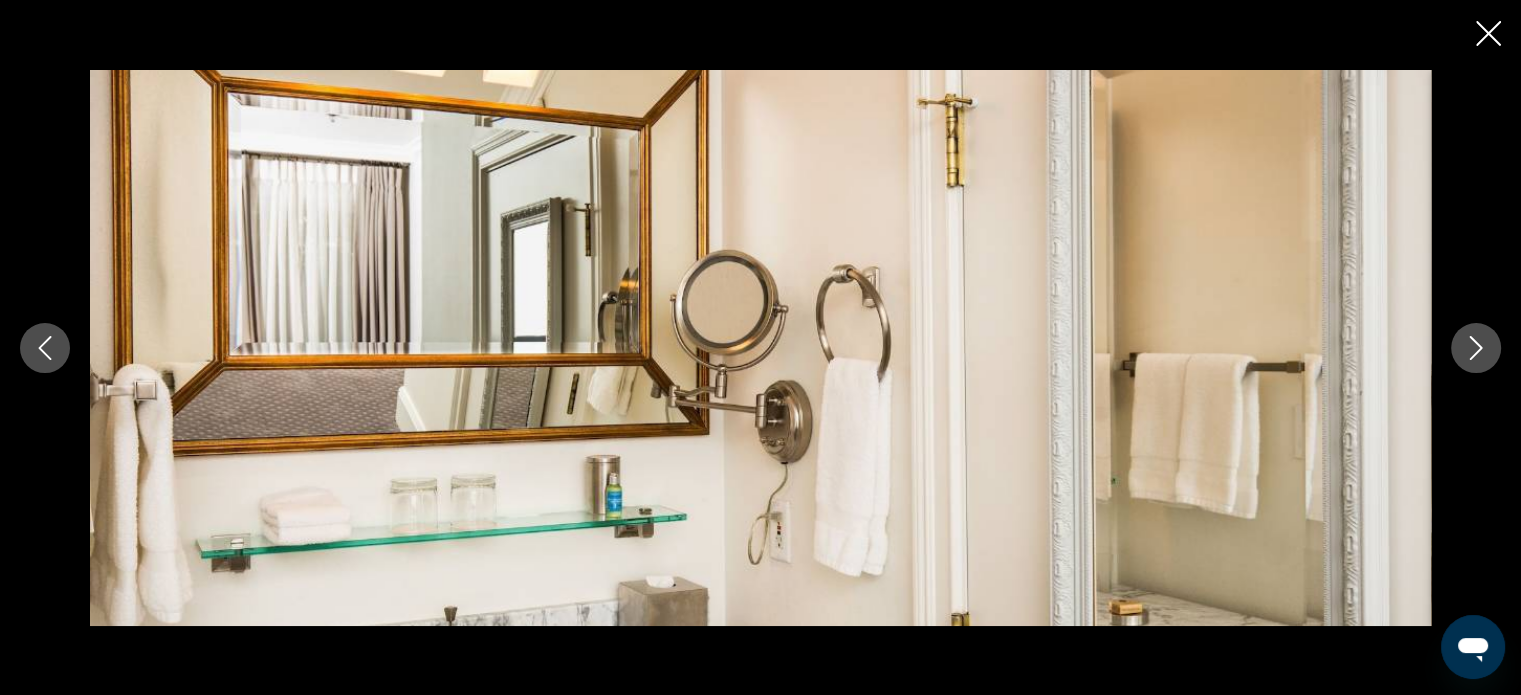 click 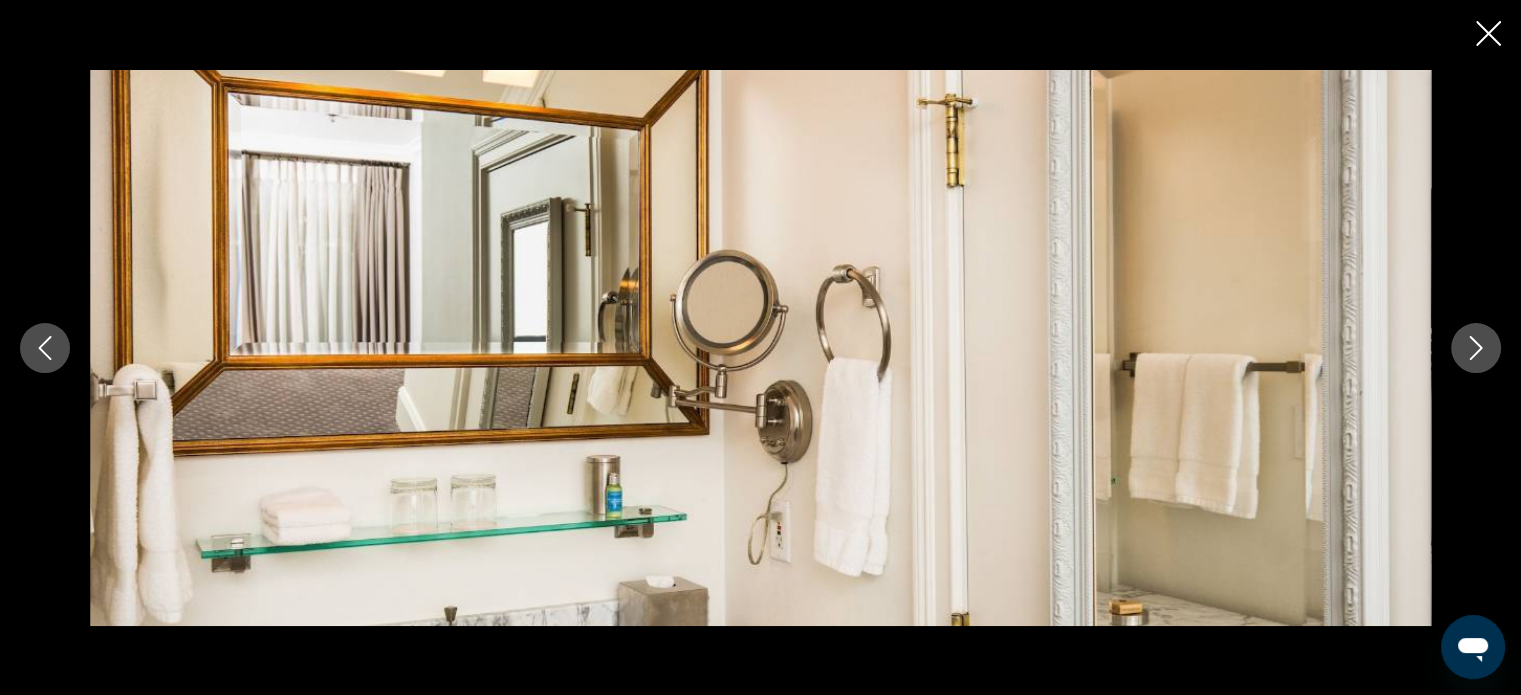 click 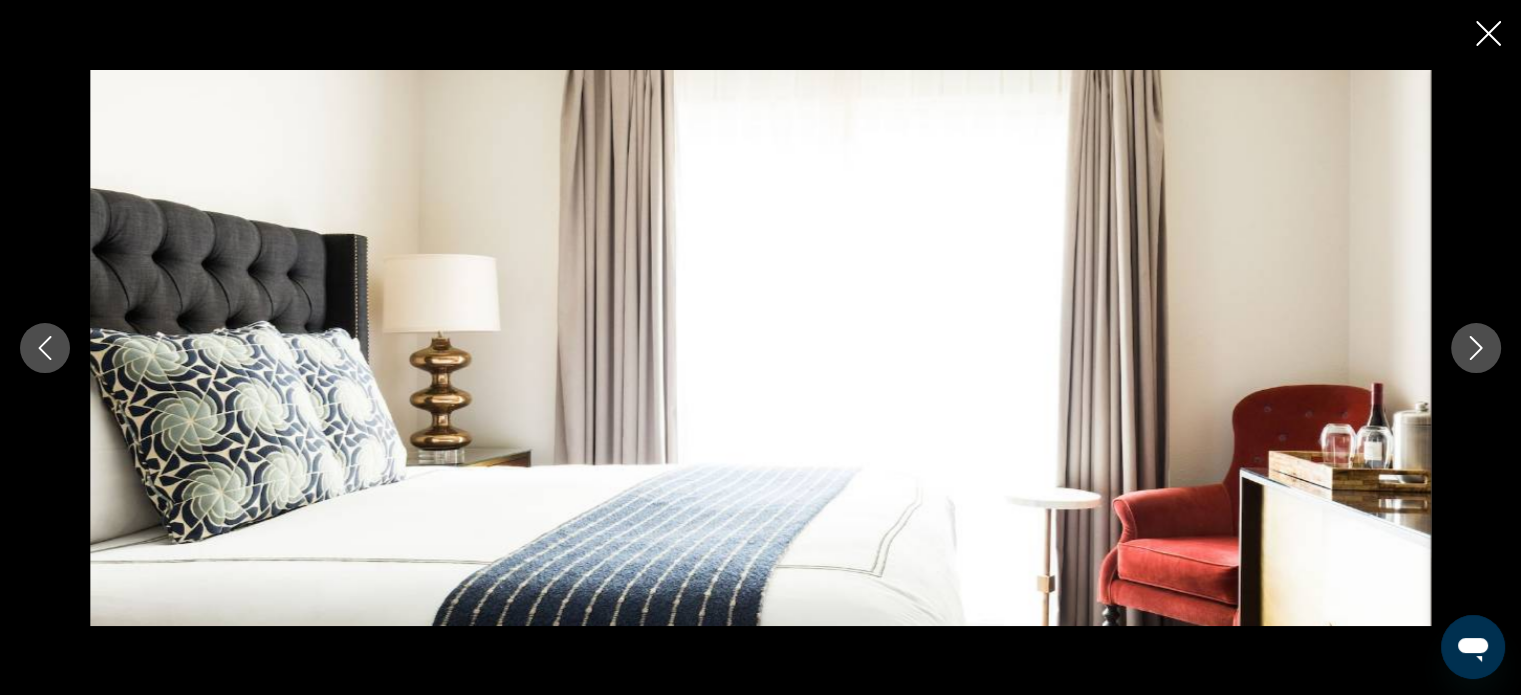 click 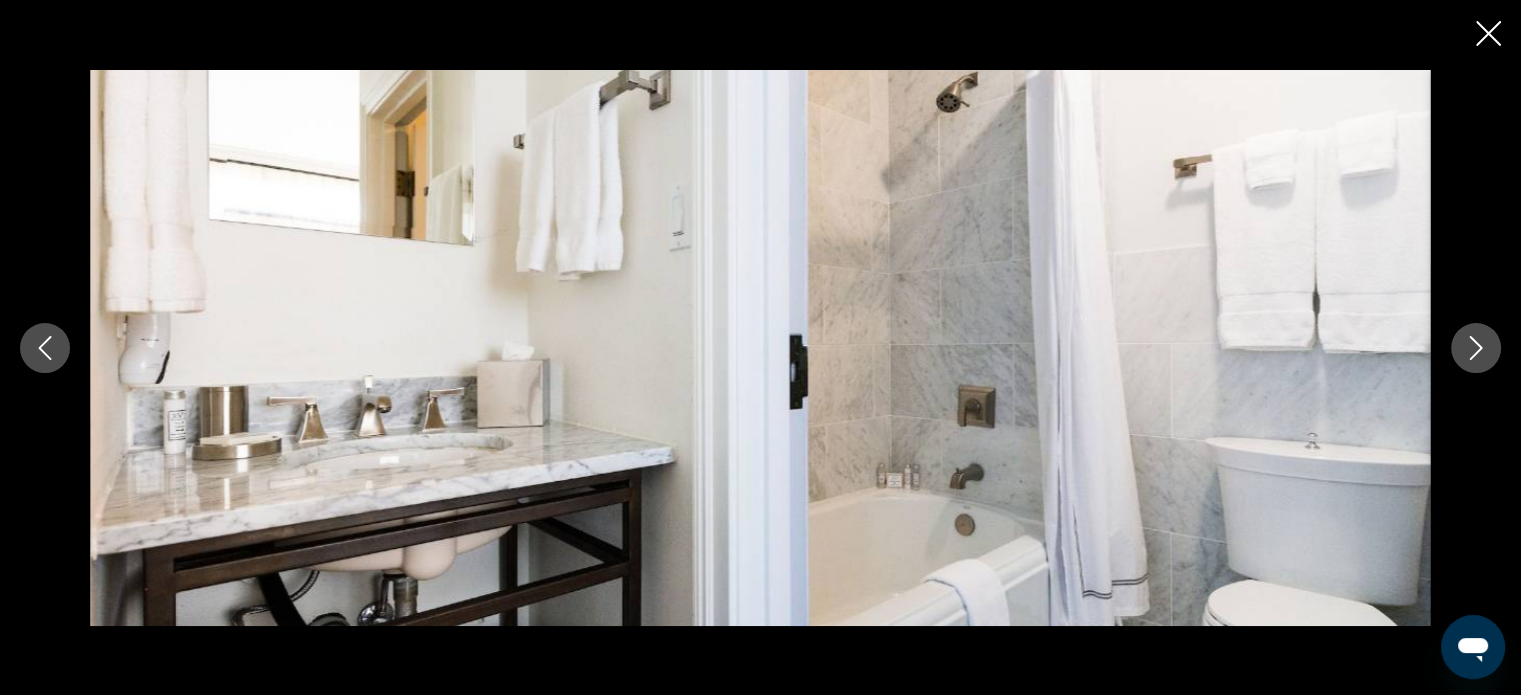 click 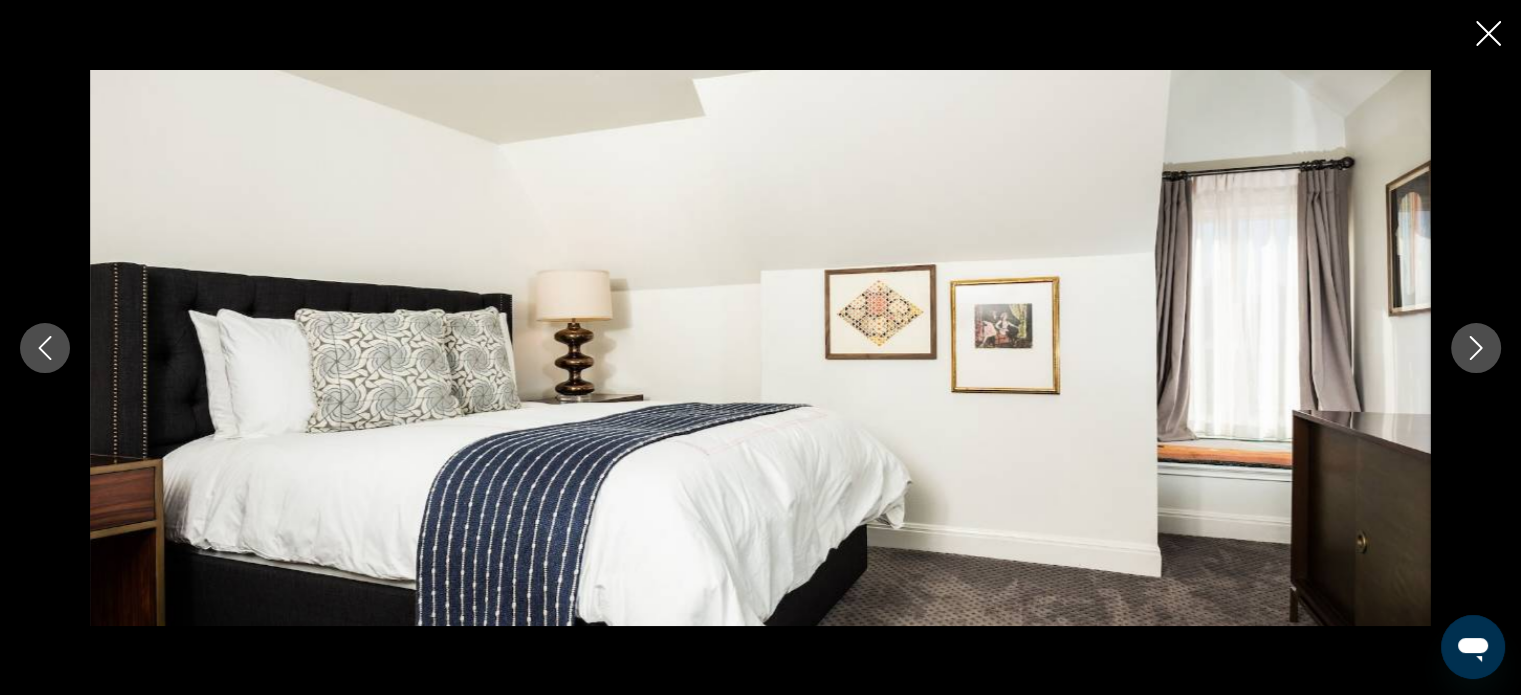 click 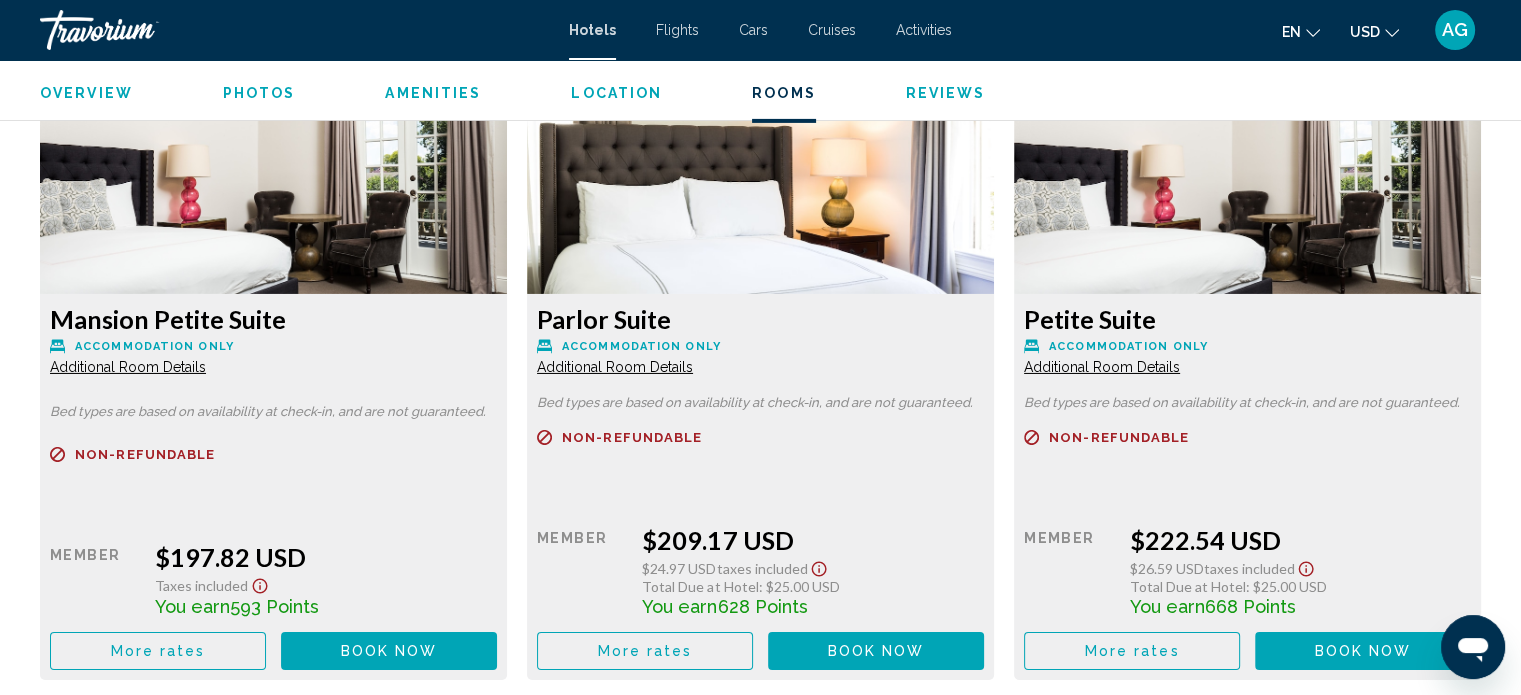 scroll, scrollTop: 6736, scrollLeft: 0, axis: vertical 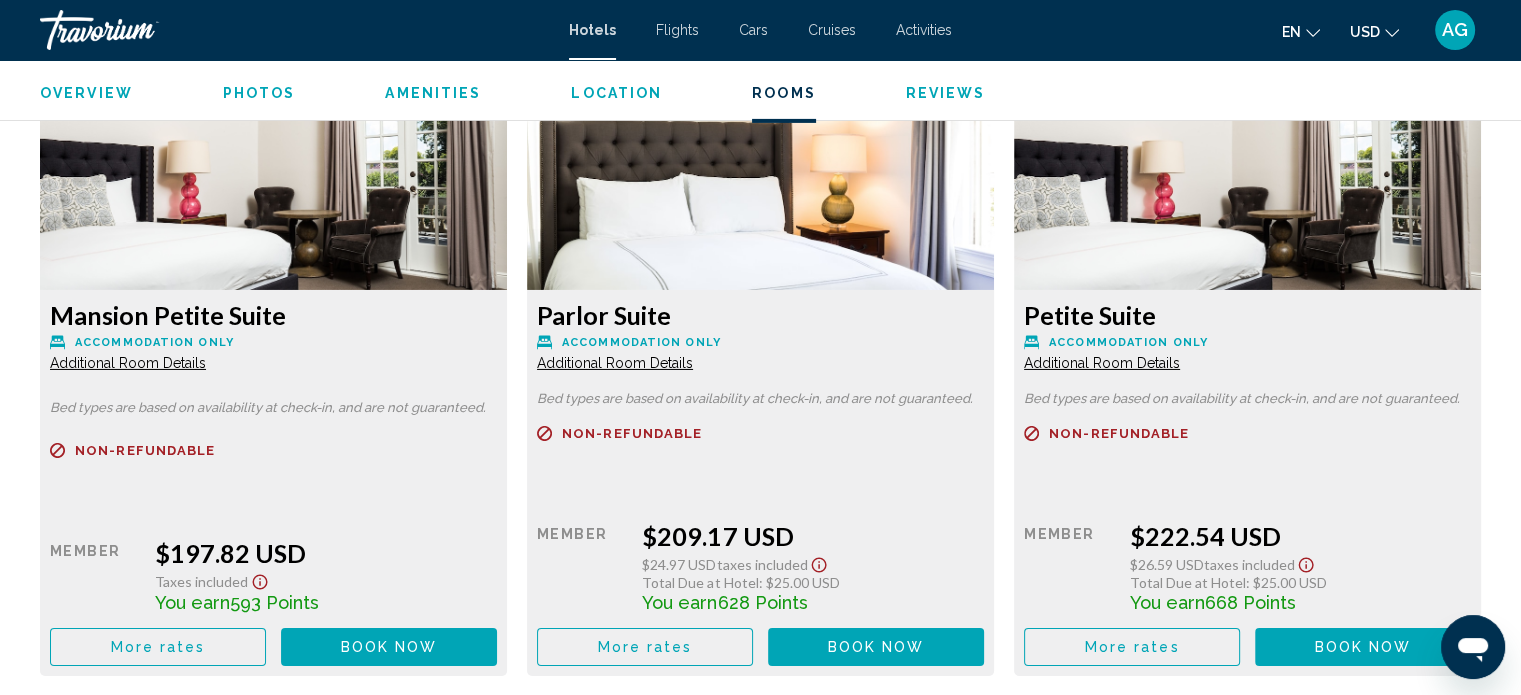 click on "Additional Room Details" at bounding box center (128, -3581) 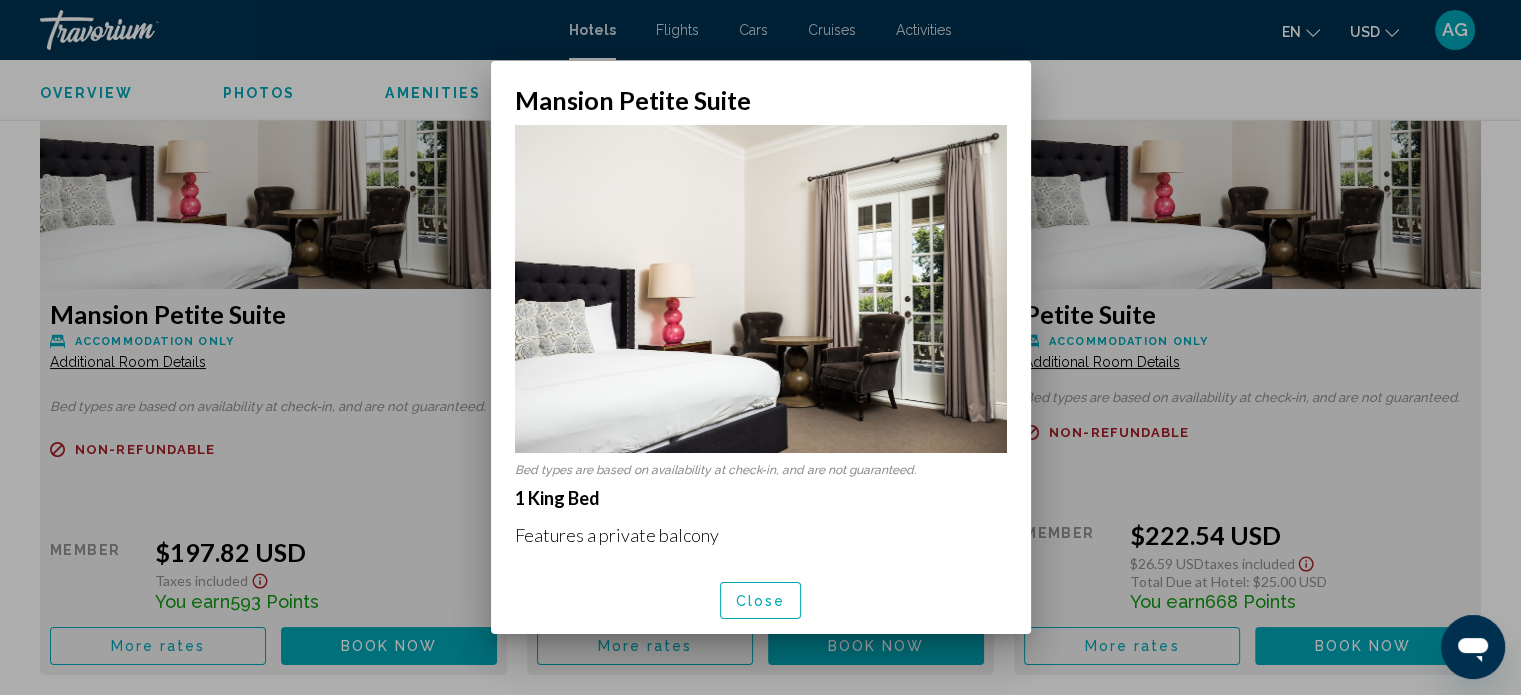 click on "1 King Bed Features a private balcony Layout  - Bedroom  Internet  - Free WiFi  Entertainment  - 42-inch LED TV, premium channels, and iPod dock Food & Drink  - Room service Sleep  - Egyptian cotton linens, a down duvet, blackout drapes/curtains, turndown service, and bed sheets  Bathroom  - Private bathroom, bathtub or shower, bathrobes, and designer toiletries Practical  - Laptop-compatible safe, free newspaper, and phone; rollaway/extra beds and free cribs/infant beds available on request Comfort  - Climate-controlled air conditioning and daily housekeeping Accessibility  - Wheelchair accessible Non-Smoking, pet friendly" at bounding box center [761, 778] 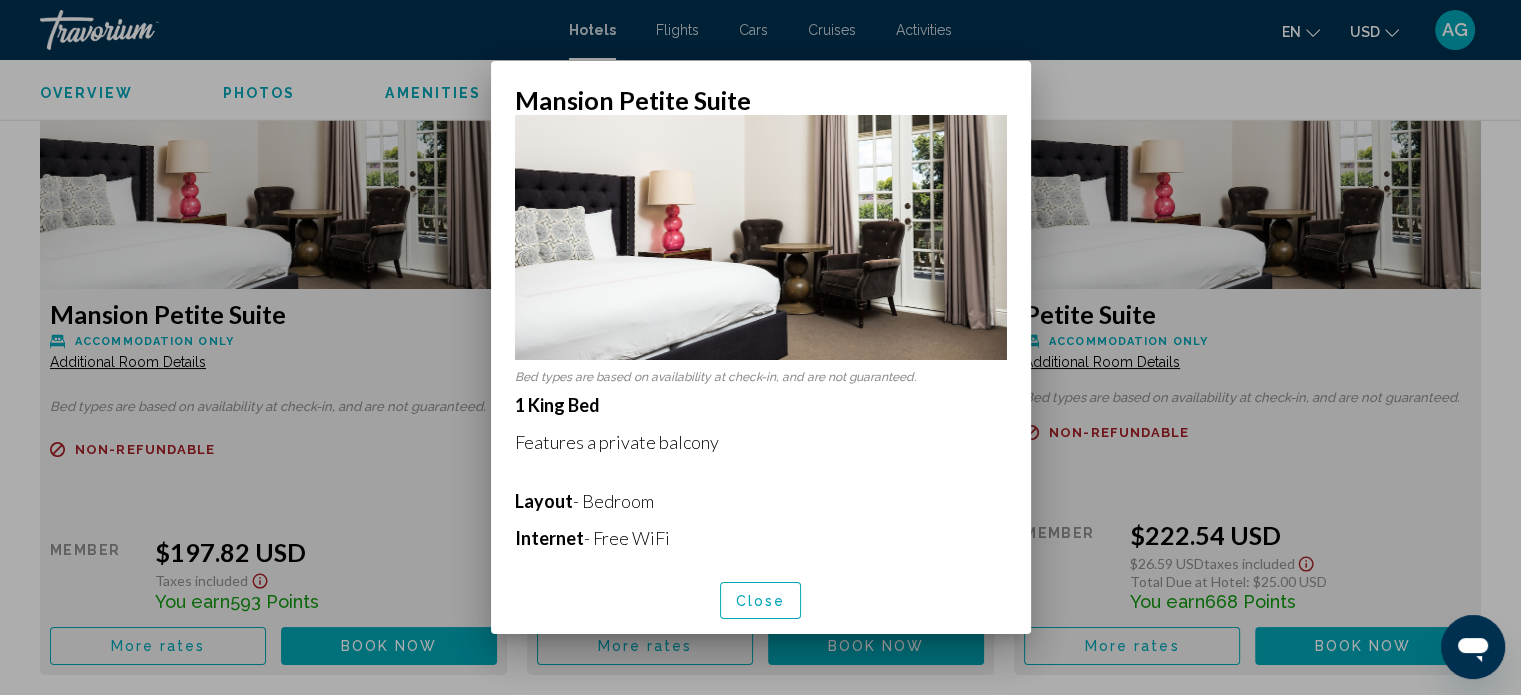 scroll, scrollTop: 133, scrollLeft: 0, axis: vertical 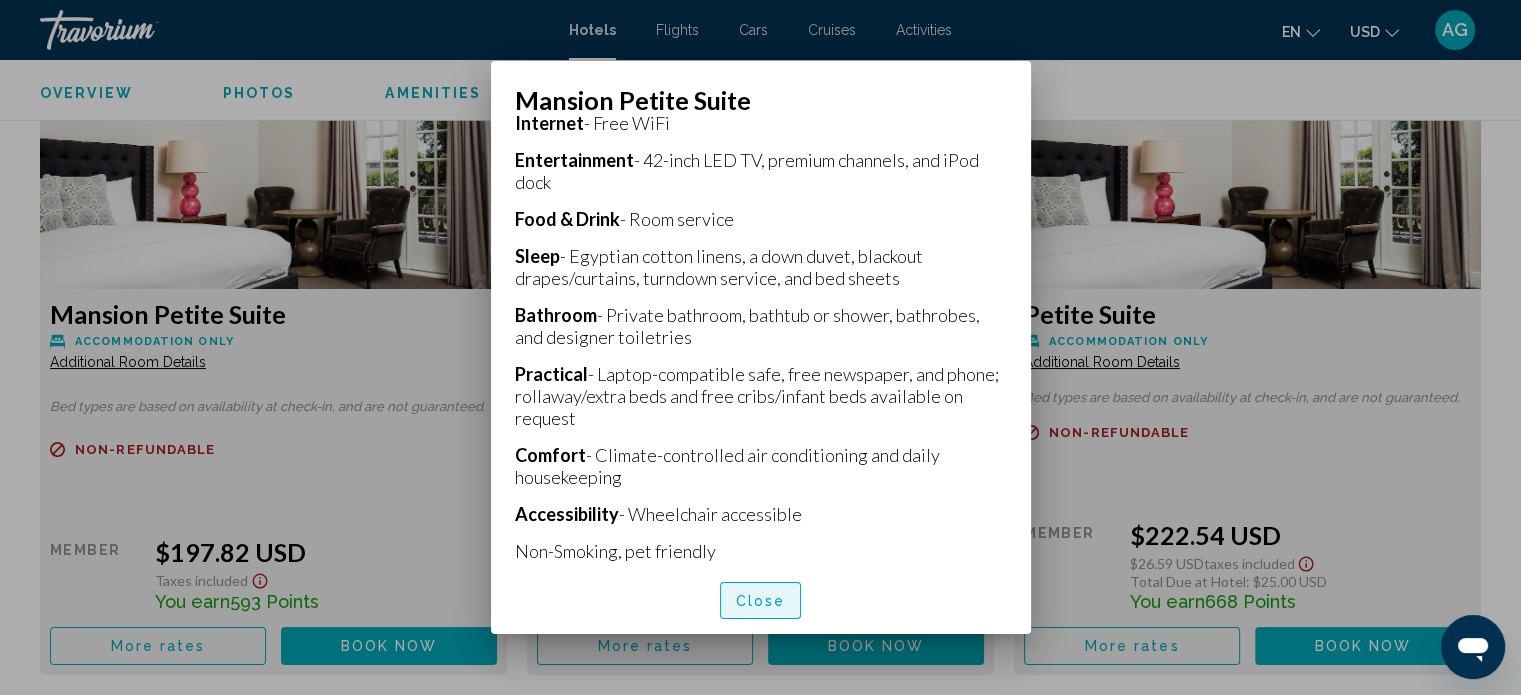 click on "Close" at bounding box center (761, 601) 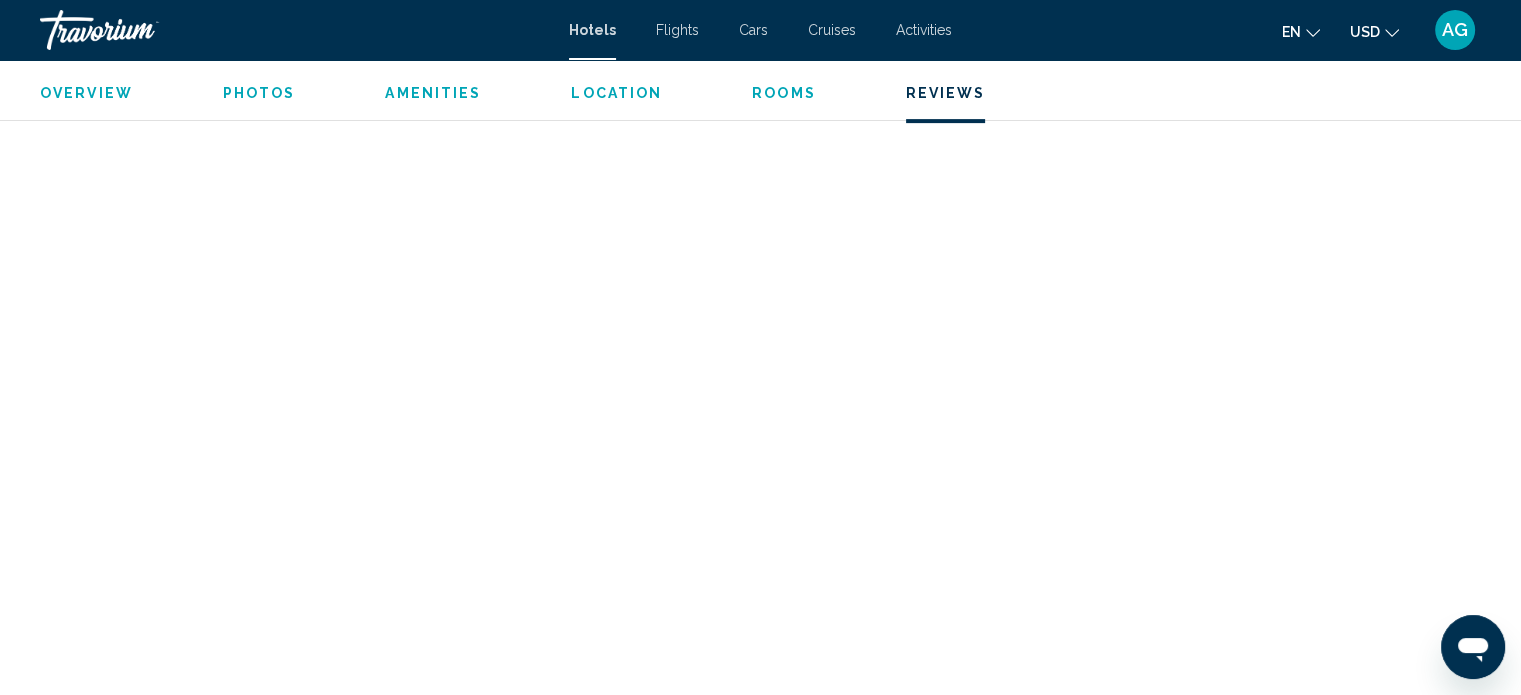 scroll, scrollTop: 8336, scrollLeft: 0, axis: vertical 